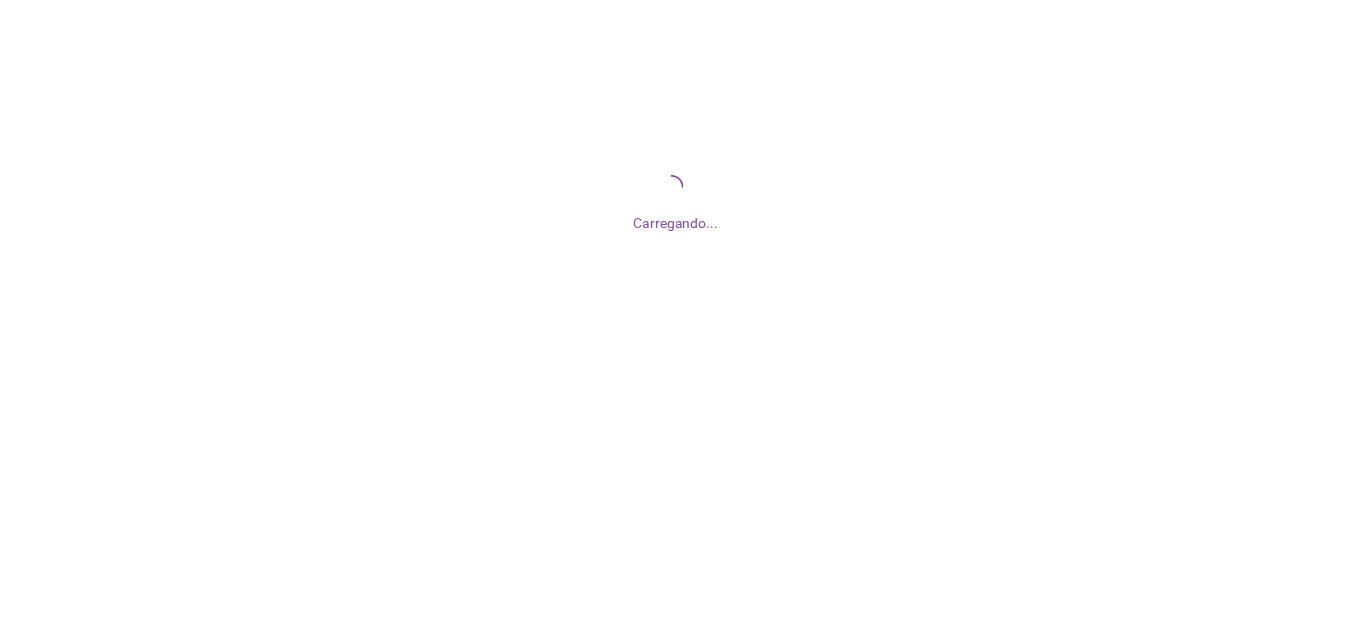 scroll, scrollTop: 0, scrollLeft: 0, axis: both 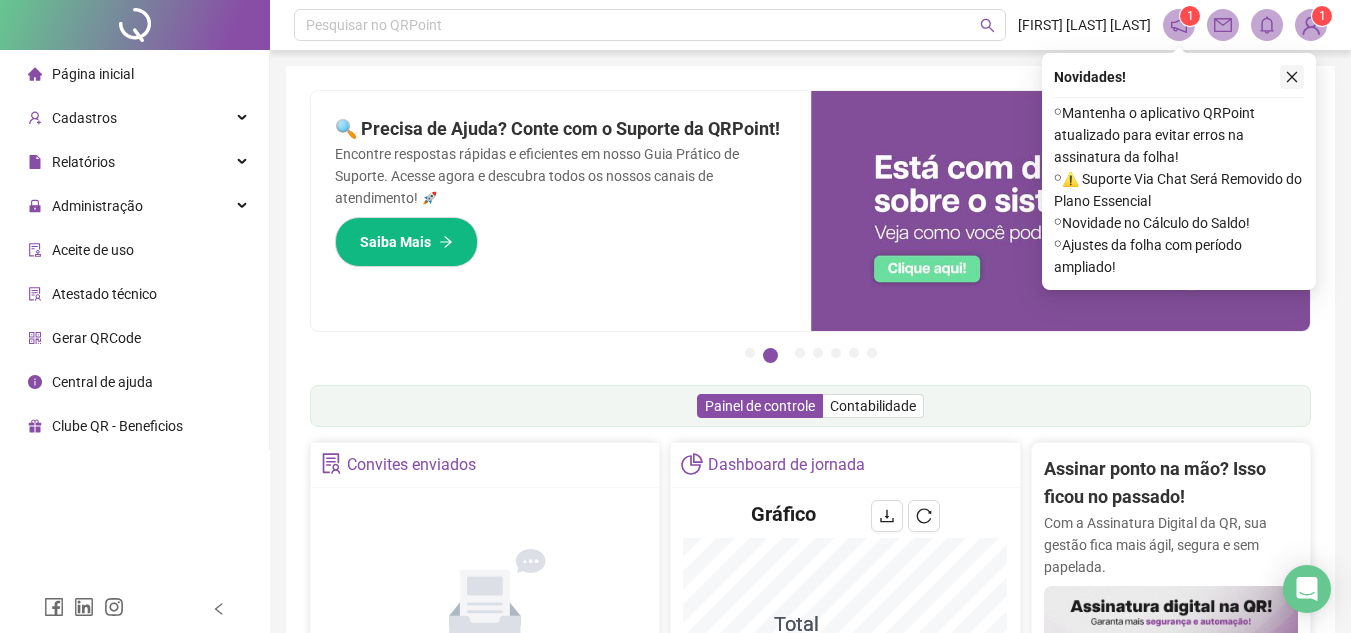 click 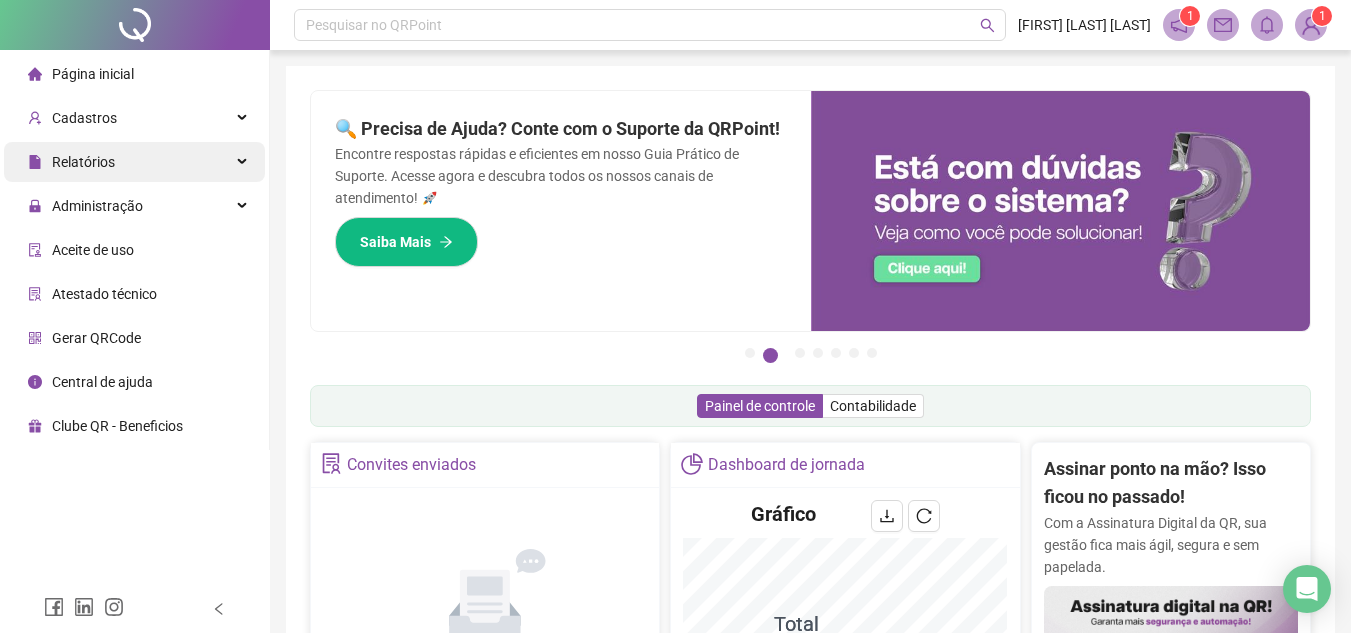 drag, startPoint x: 114, startPoint y: 166, endPoint x: 110, endPoint y: 156, distance: 10.770329 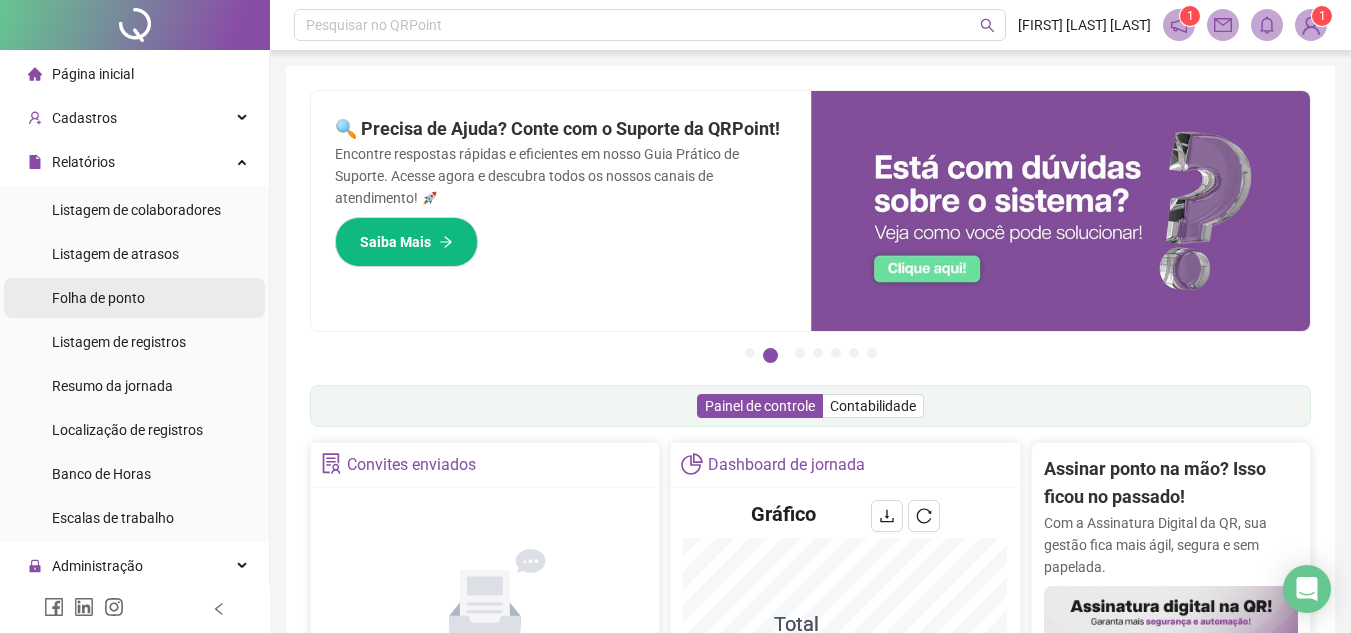 click on "Folha de ponto" at bounding box center (98, 298) 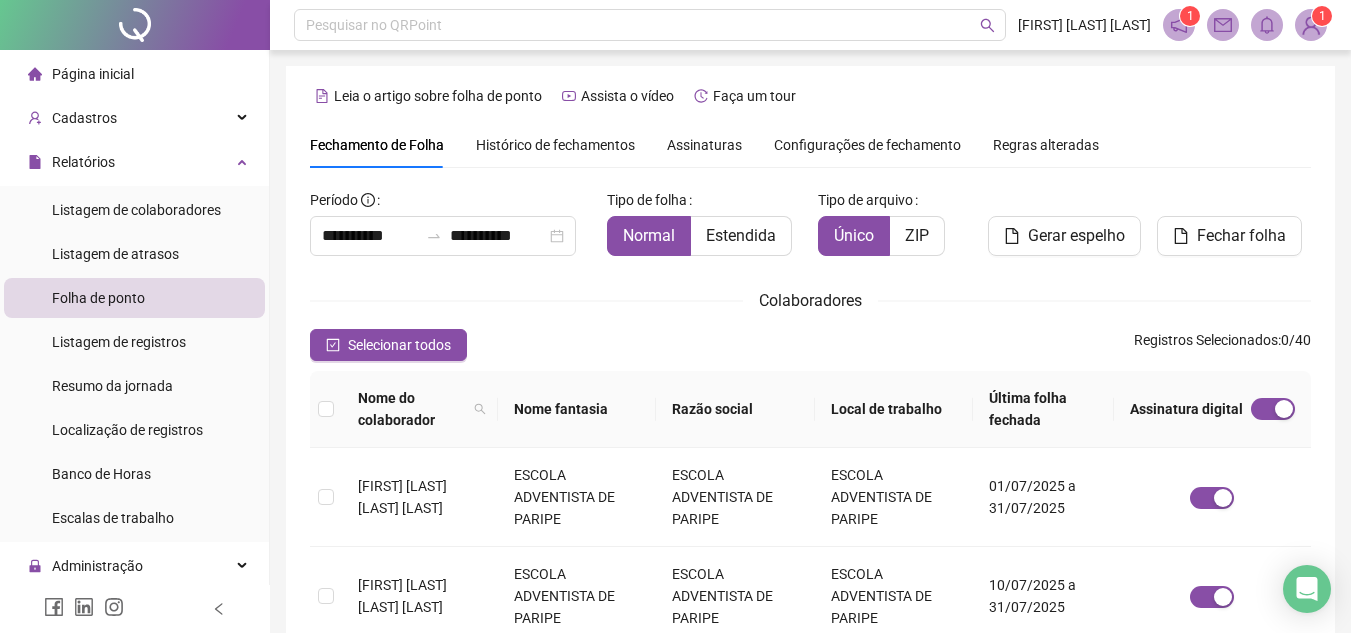 scroll, scrollTop: 93, scrollLeft: 0, axis: vertical 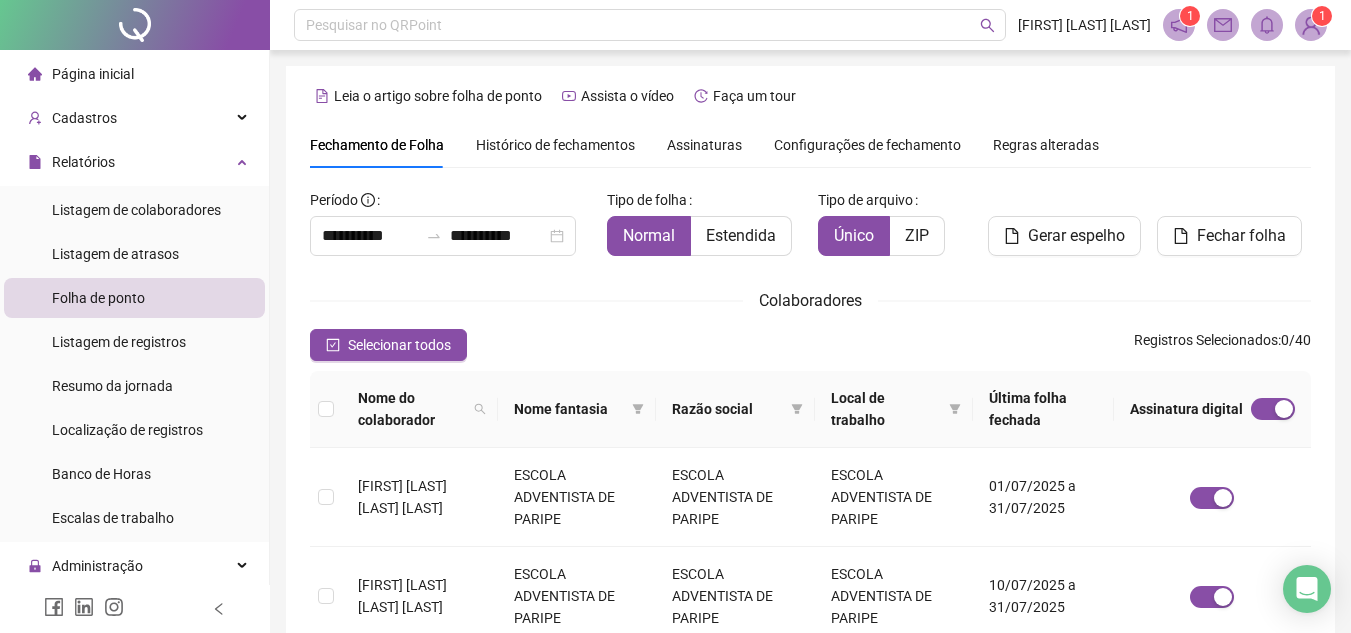 click on "Assinaturas" at bounding box center [704, 145] 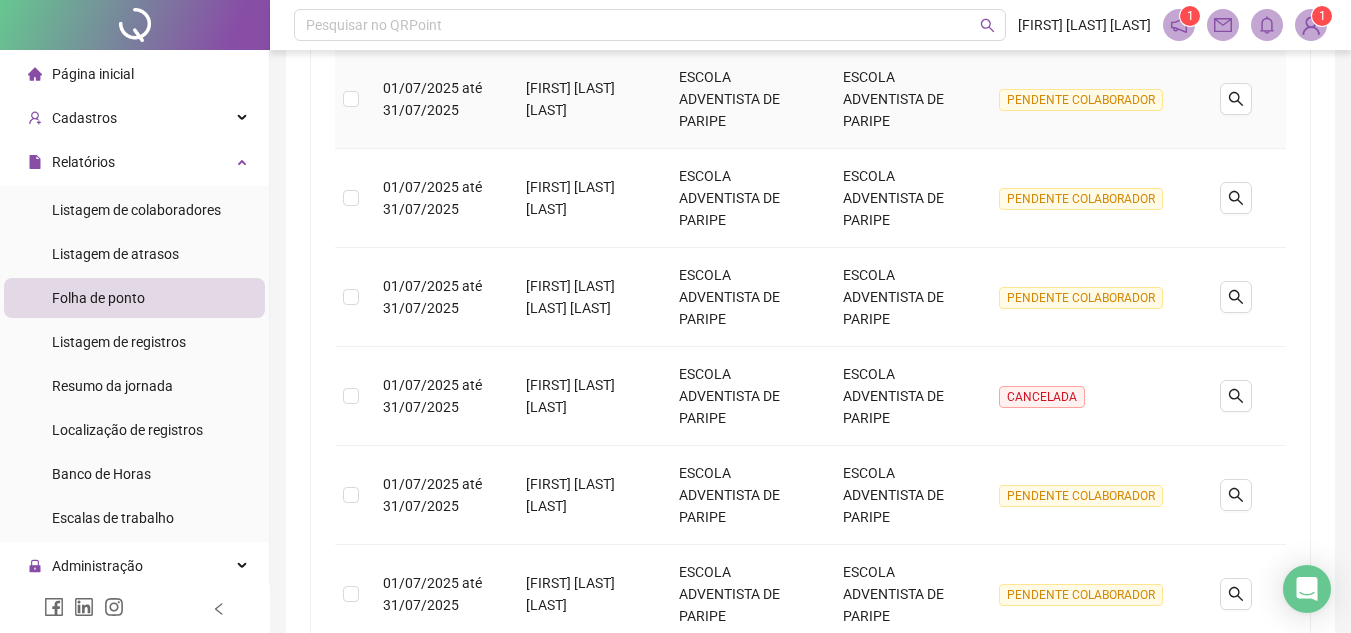 scroll, scrollTop: 780, scrollLeft: 0, axis: vertical 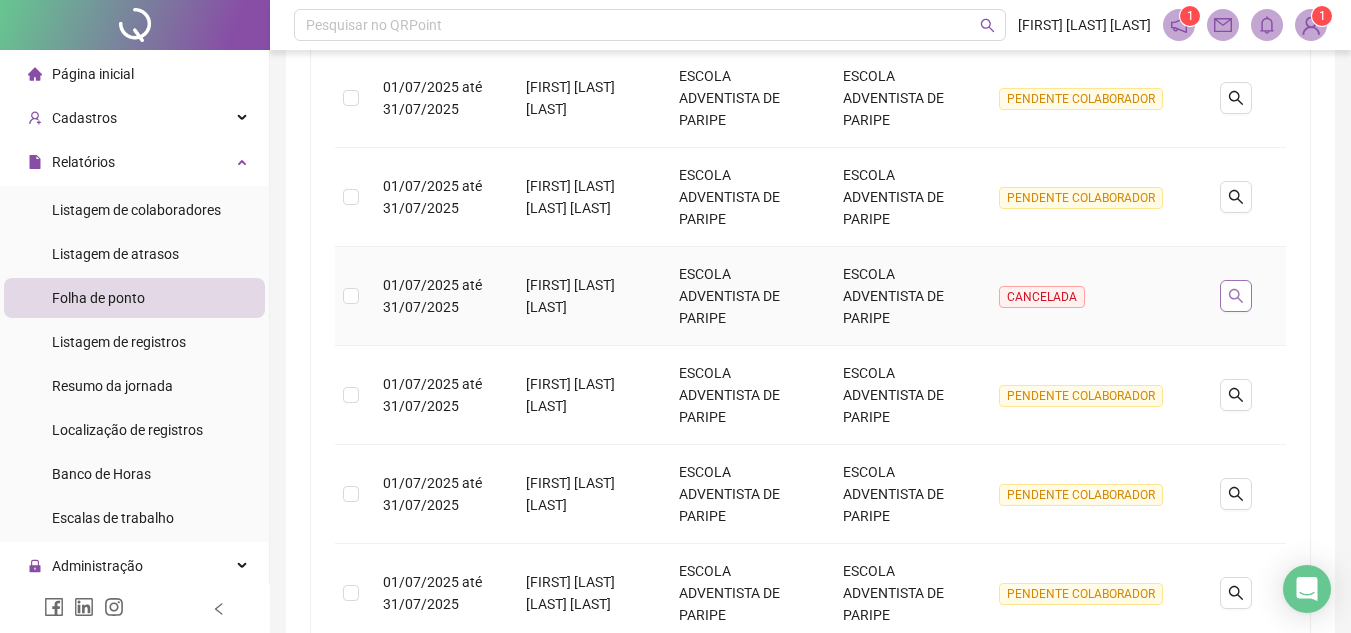 click 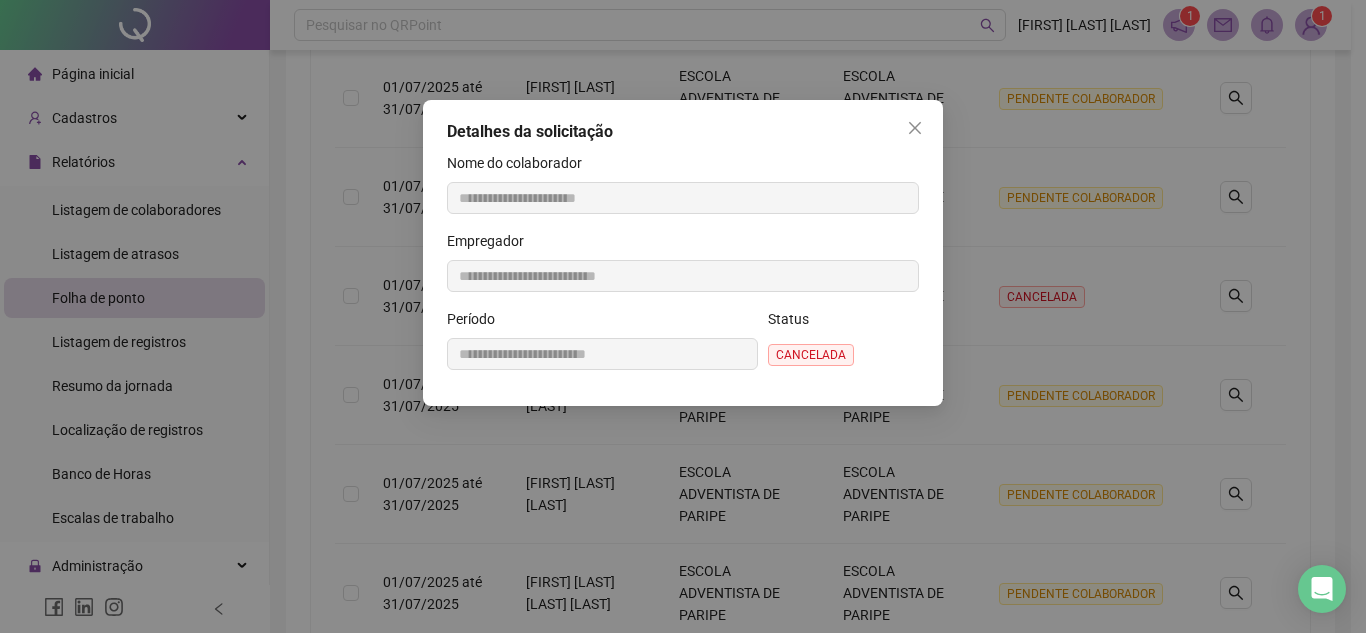 click on "CANCELADA" at bounding box center [811, 355] 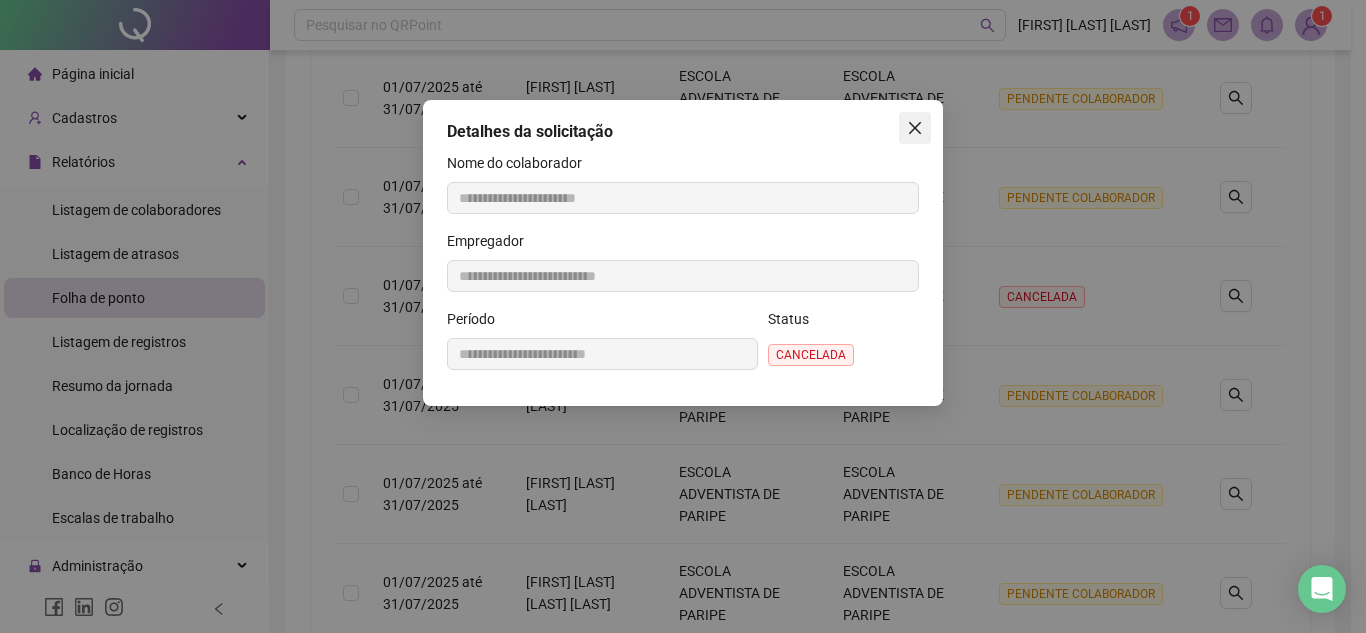 click at bounding box center (915, 128) 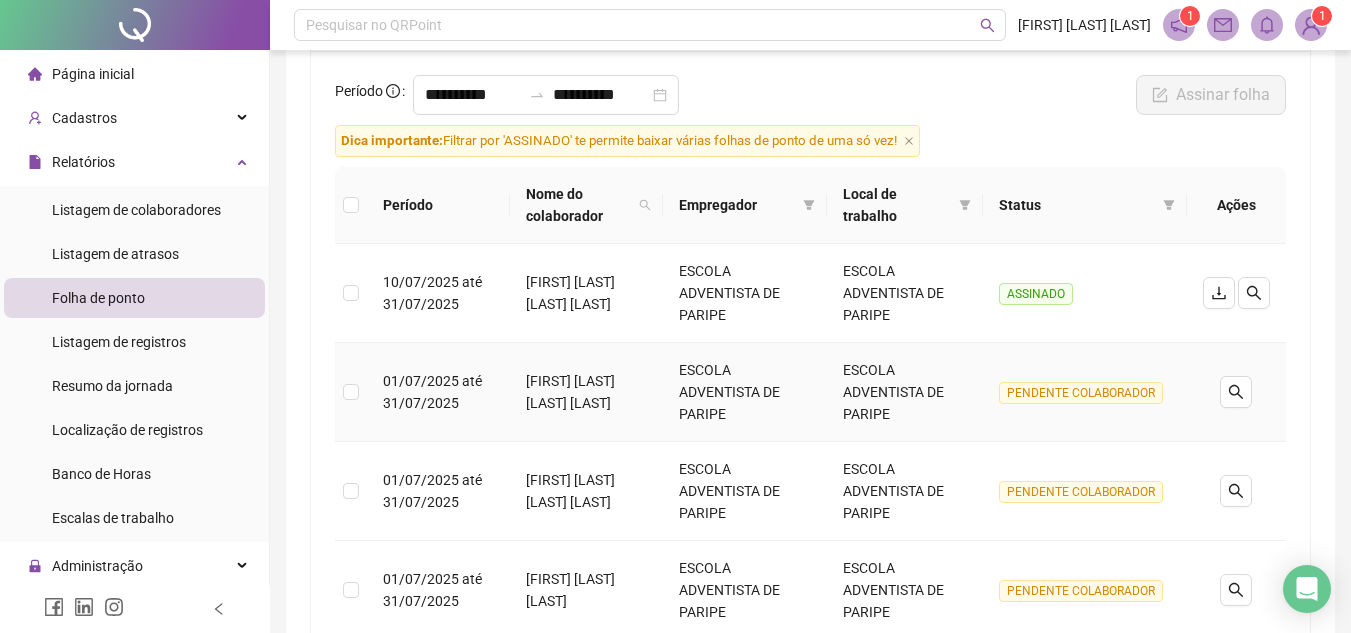 scroll, scrollTop: 589, scrollLeft: 0, axis: vertical 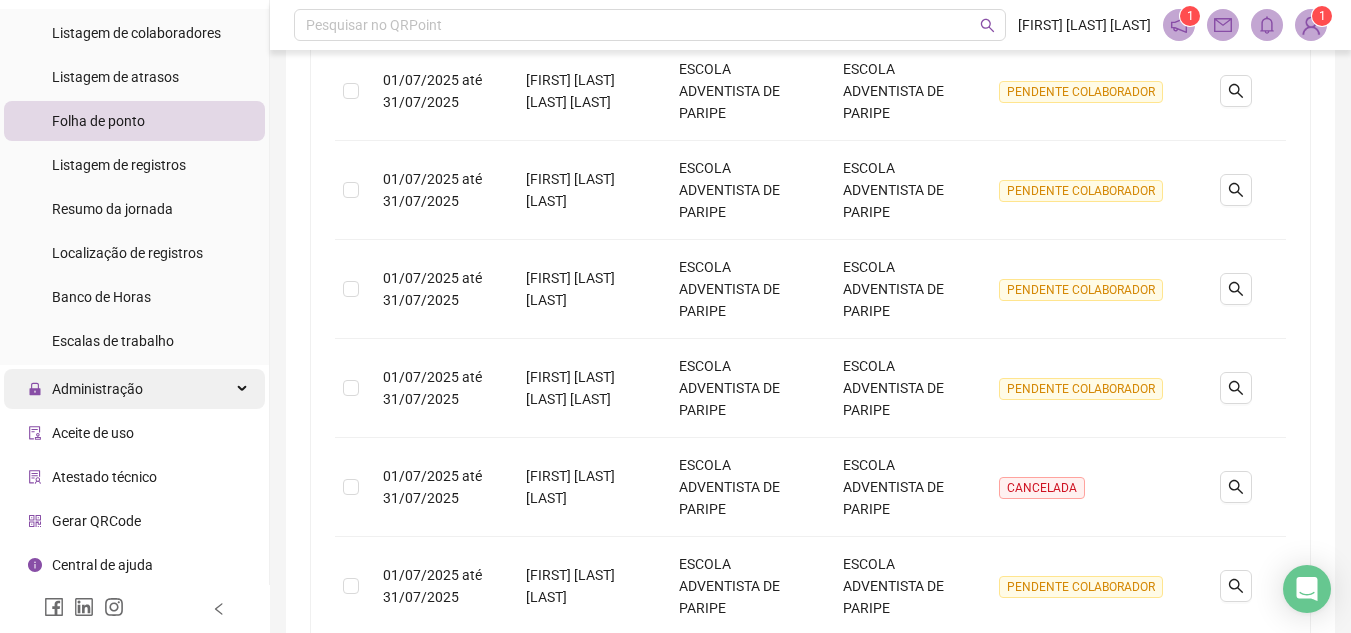 click on "Administração" at bounding box center (97, 389) 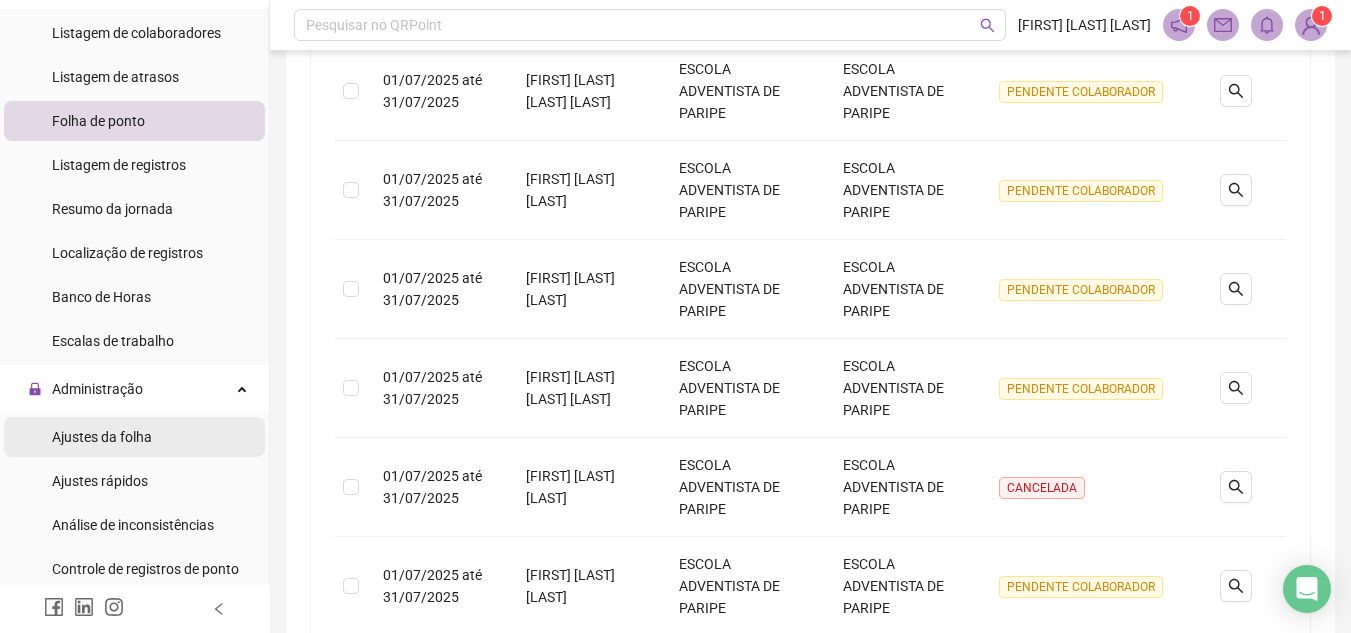 click on "Ajustes da folha" at bounding box center (102, 437) 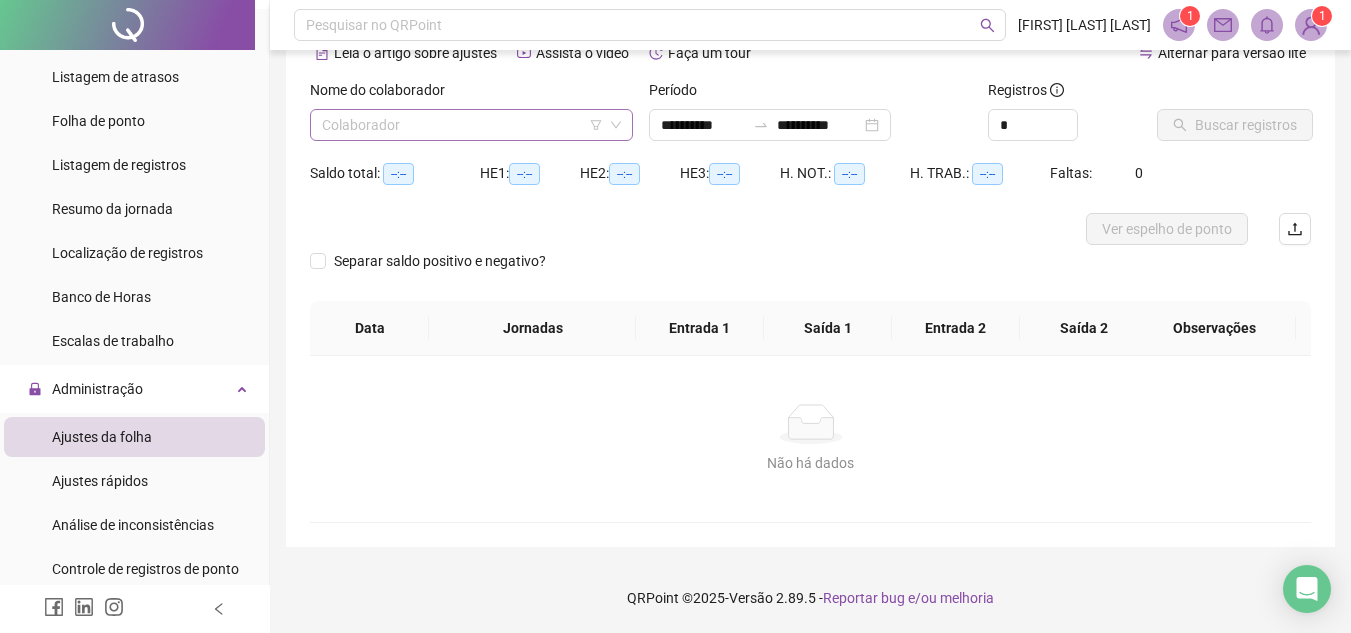 scroll, scrollTop: 5, scrollLeft: 0, axis: vertical 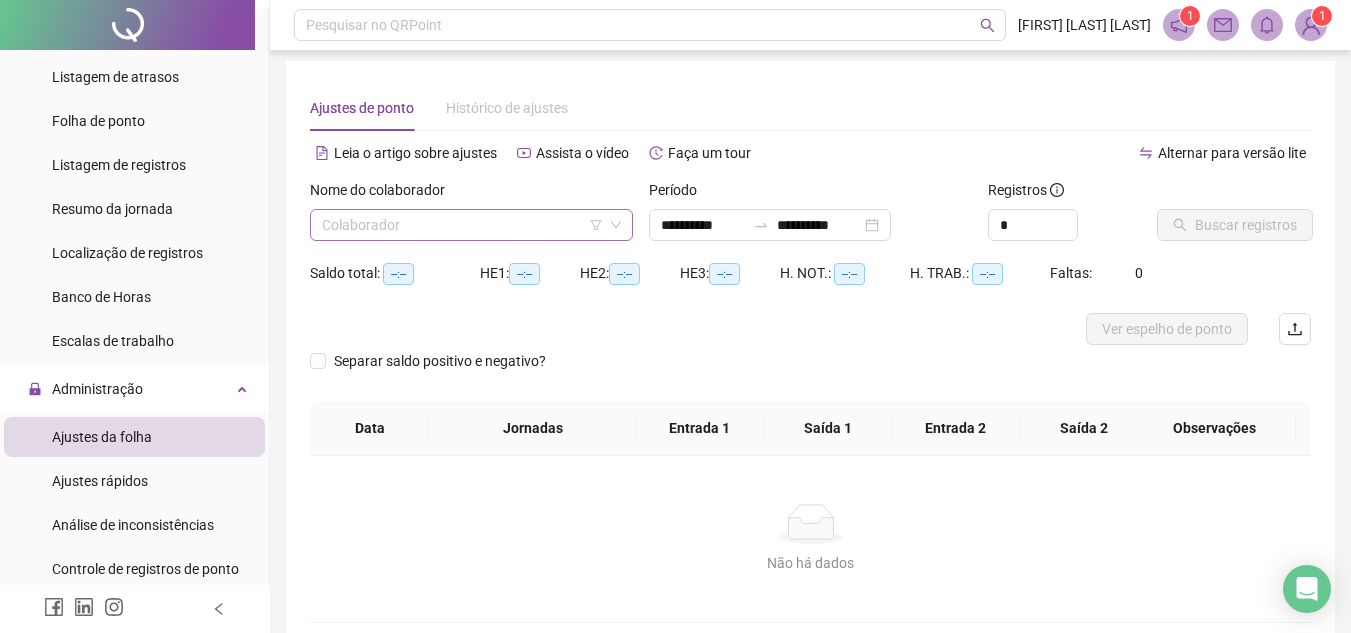 click at bounding box center [462, 225] 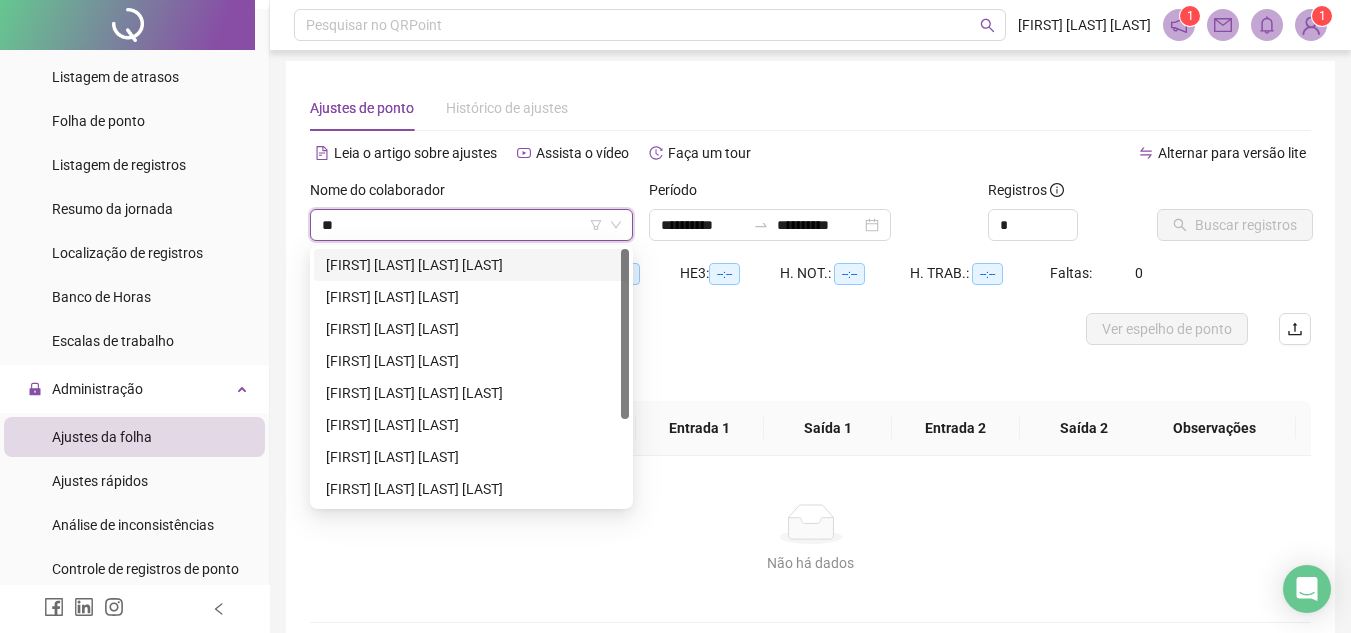 type on "***" 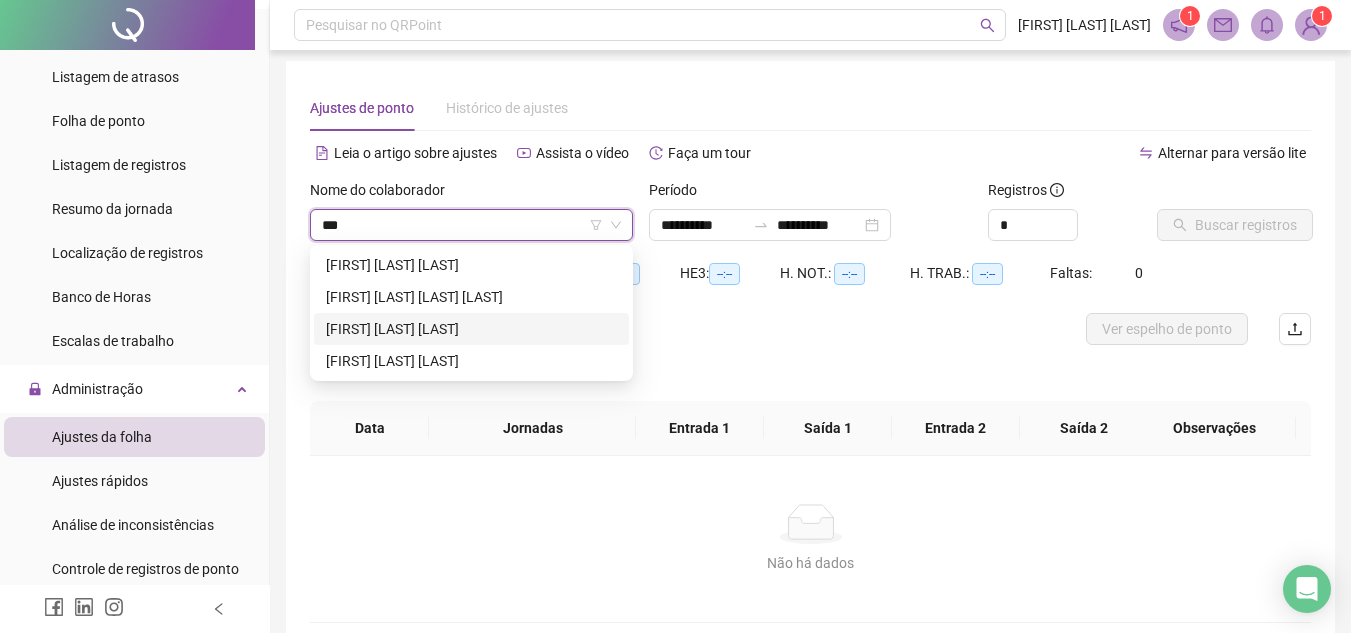 click on "[FIRST] [LAST] [LAST]" at bounding box center (471, 329) 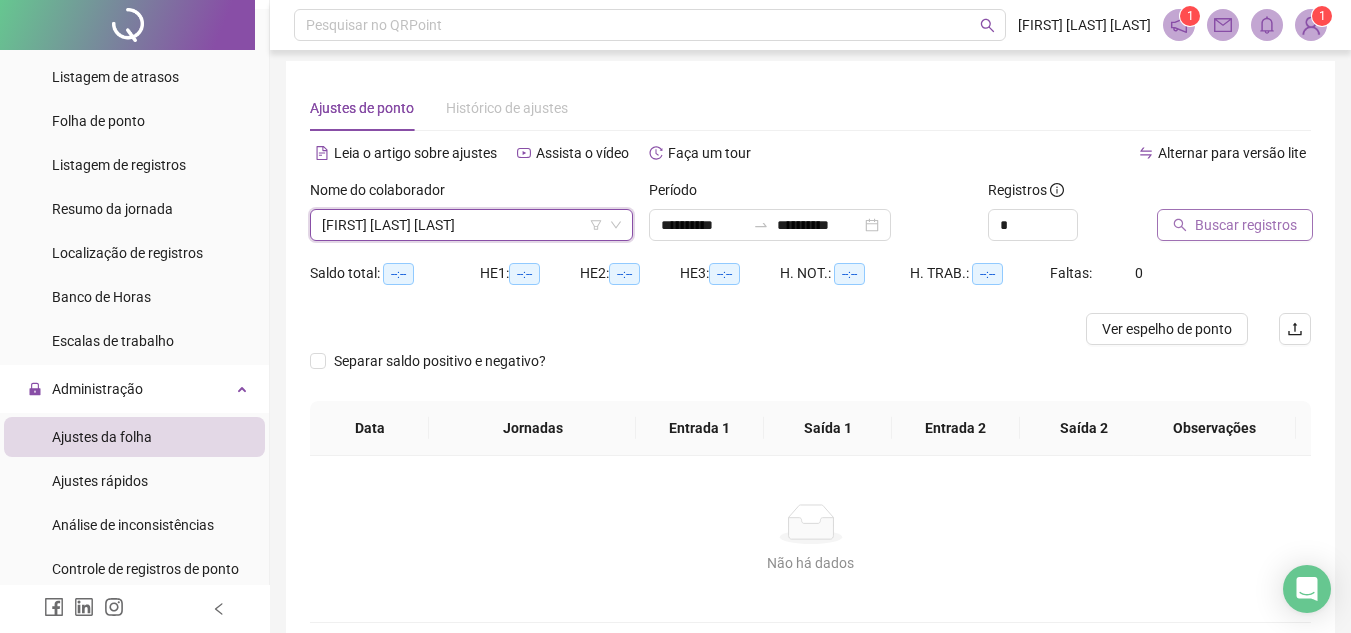 click 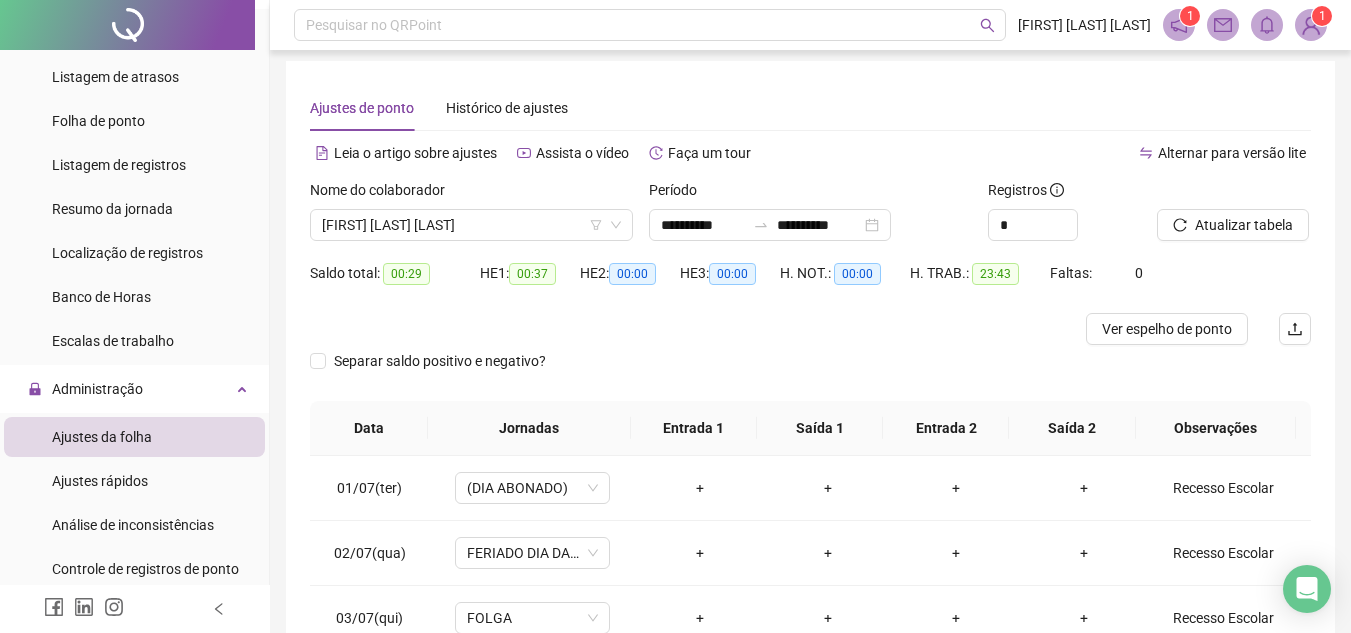 scroll, scrollTop: 365, scrollLeft: 0, axis: vertical 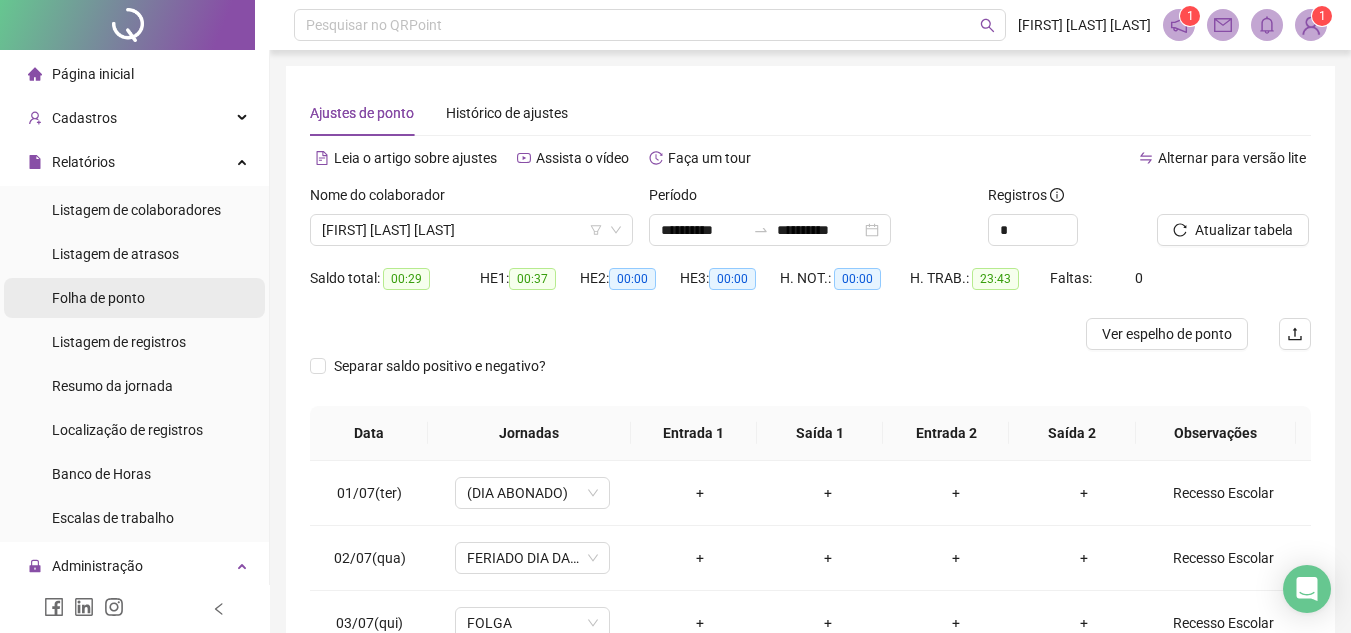 click on "Folha de ponto" at bounding box center (98, 298) 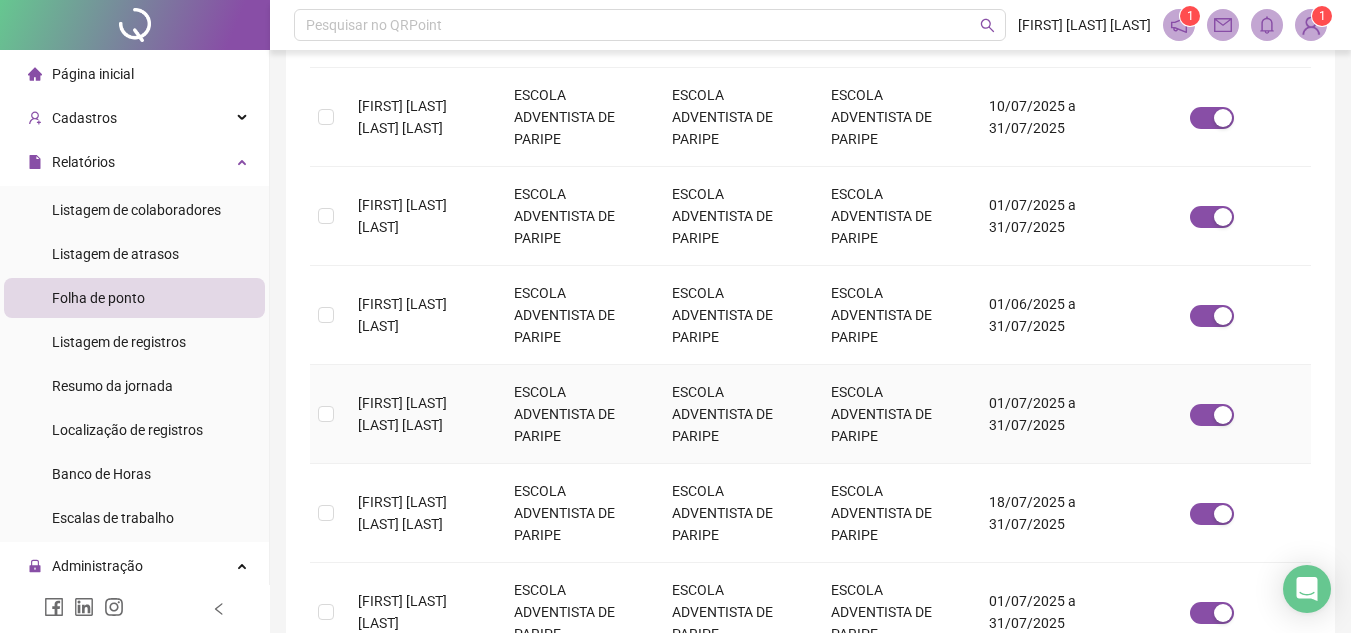 scroll, scrollTop: 0, scrollLeft: 0, axis: both 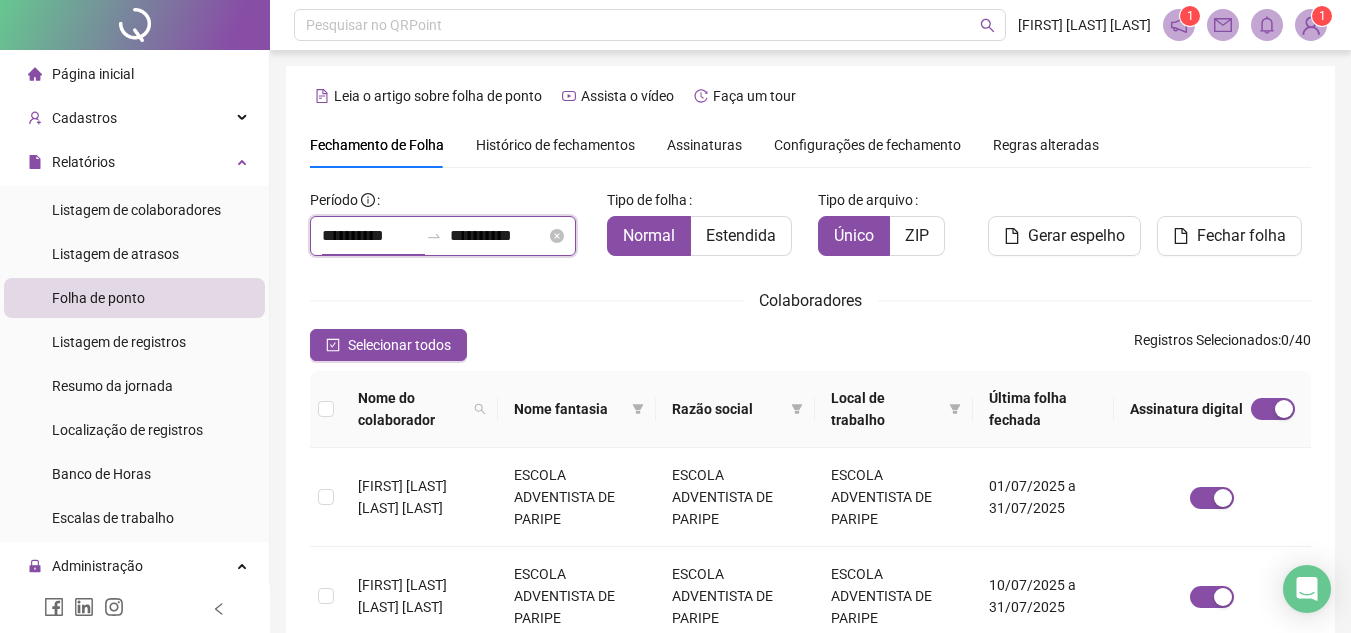 click on "**********" at bounding box center (370, 236) 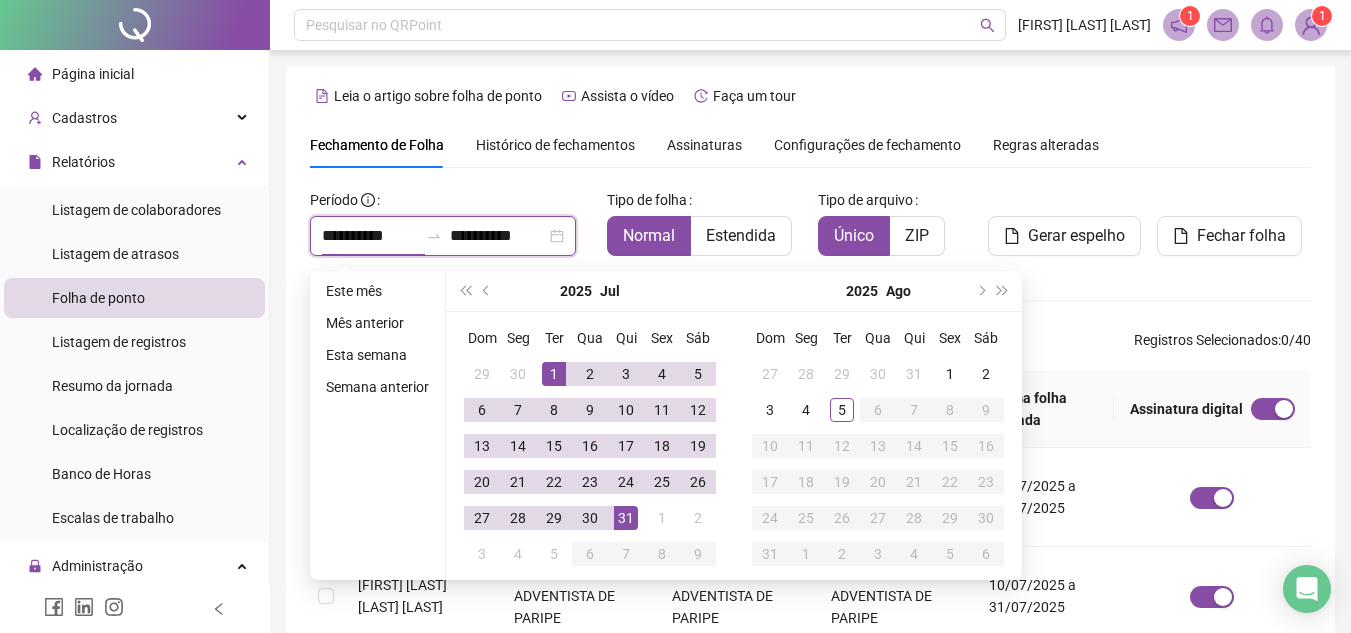 type on "**********" 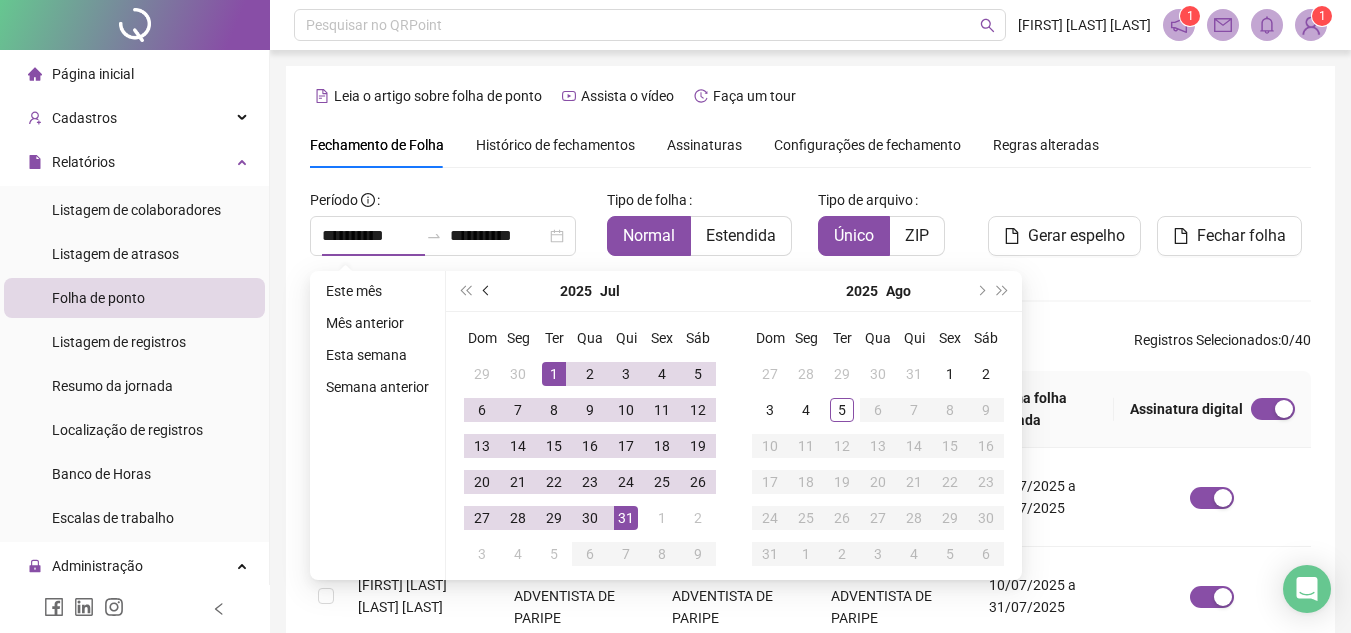 click at bounding box center [488, 291] 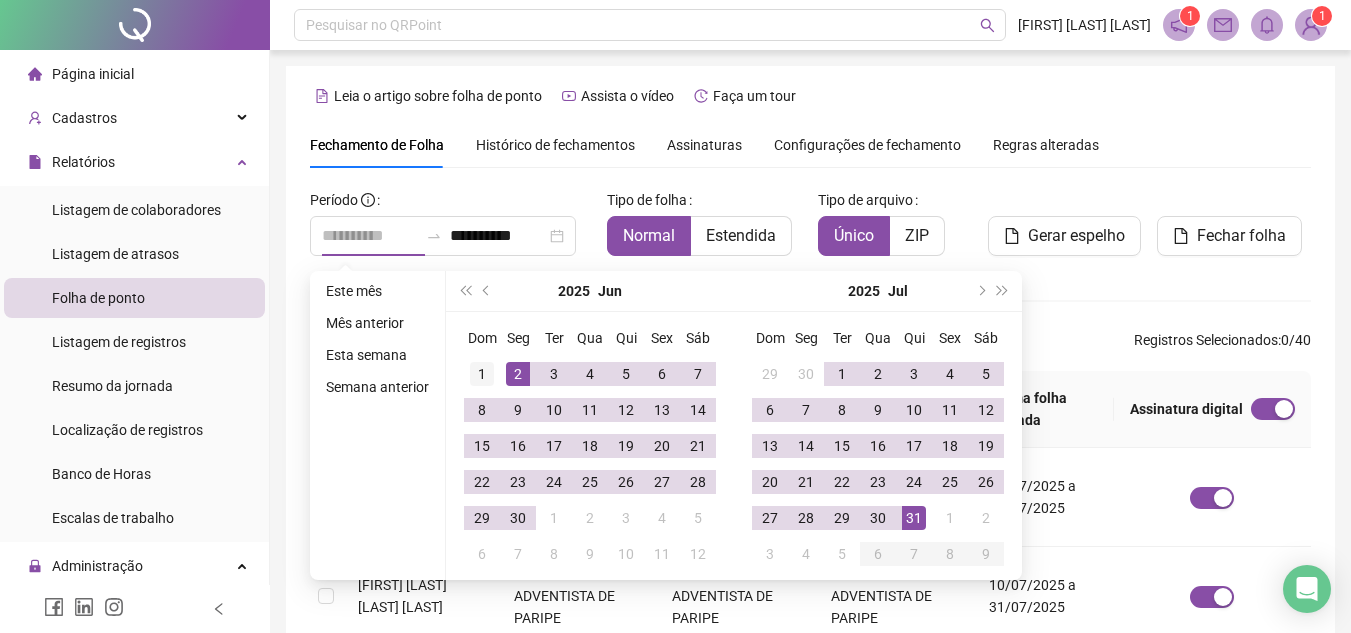 type on "**********" 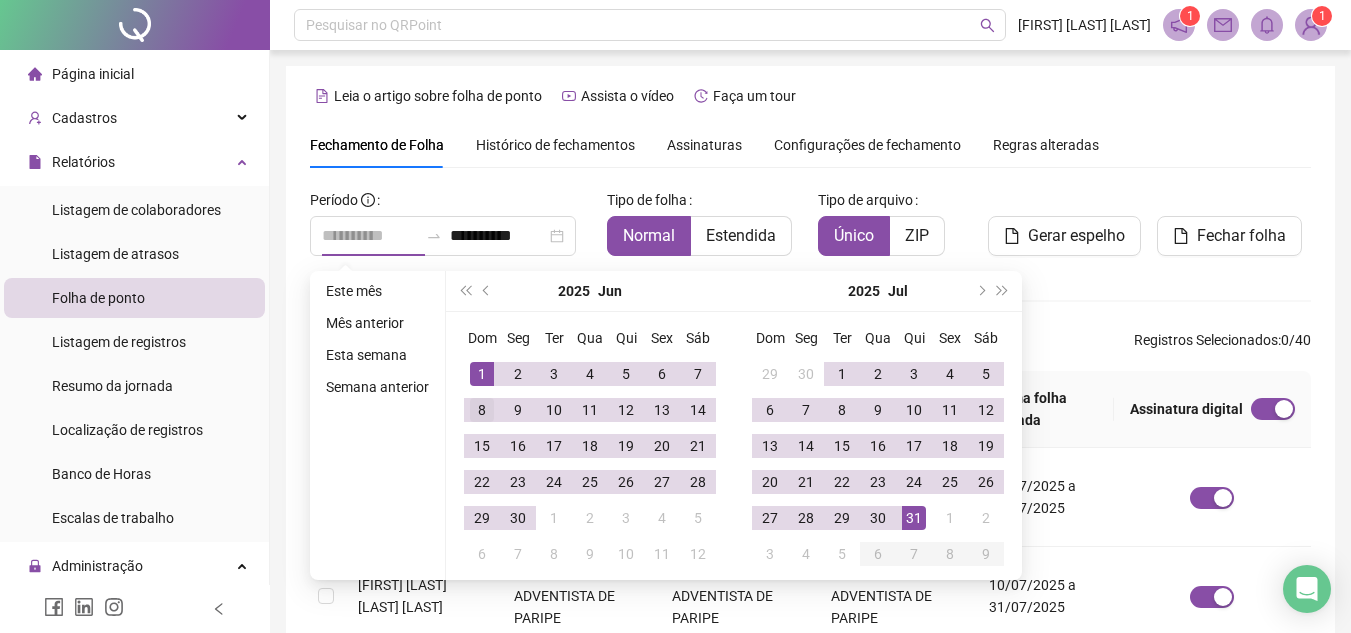 click on "1" at bounding box center [482, 374] 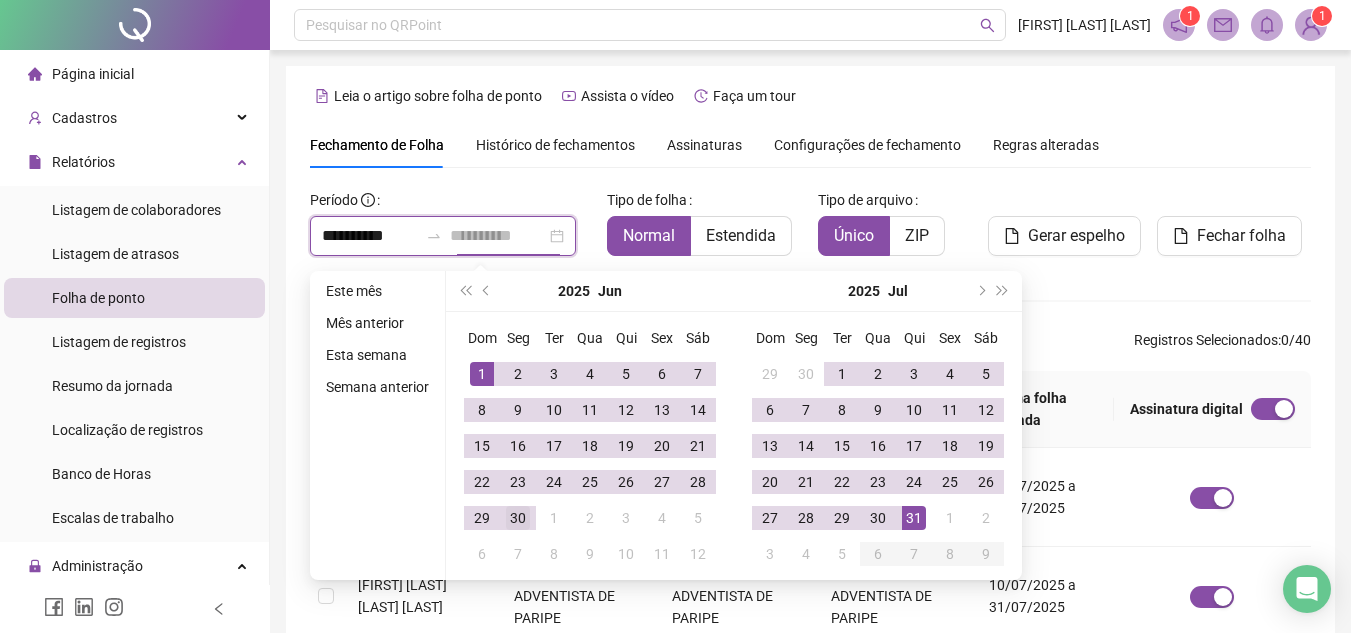 type on "**********" 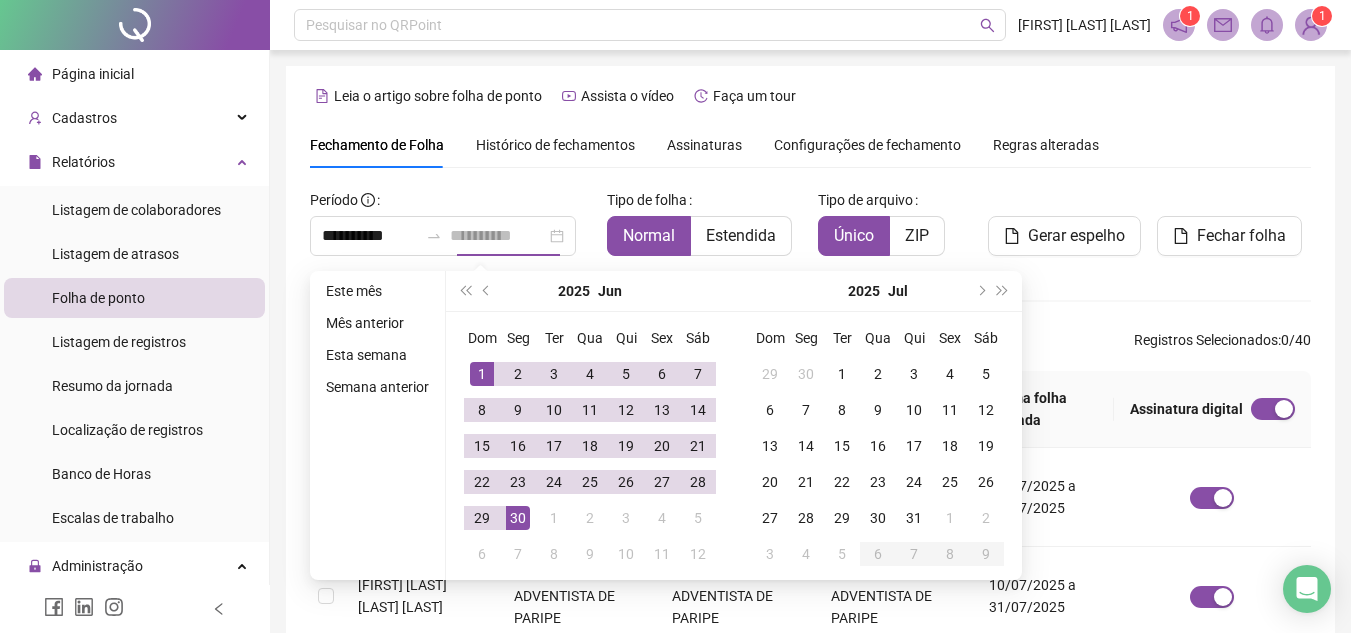 click on "30" at bounding box center (518, 518) 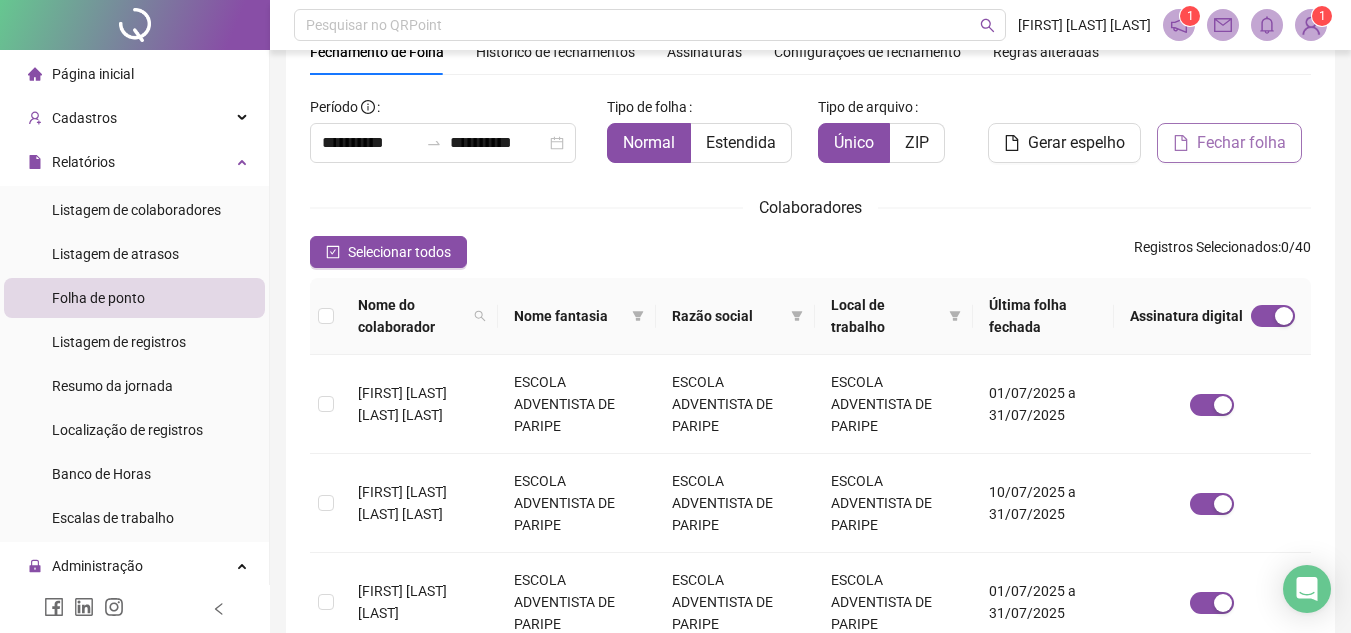 click on "Fechar folha" at bounding box center [1241, 143] 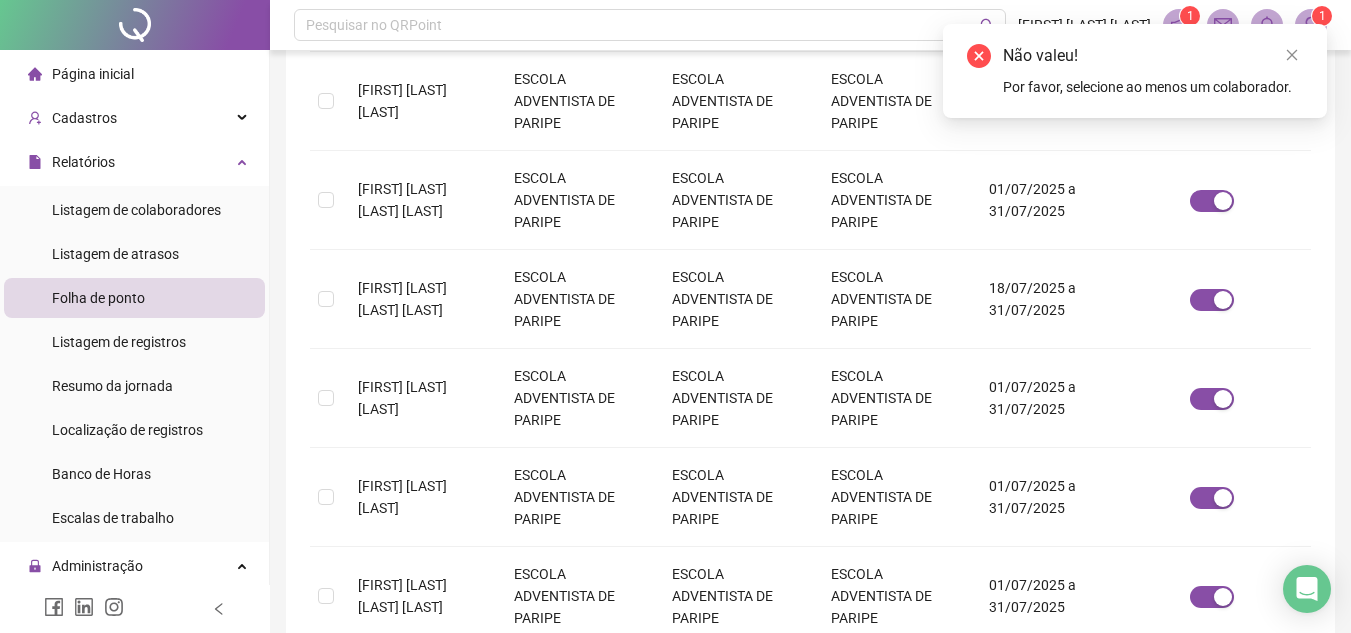 scroll, scrollTop: 979, scrollLeft: 0, axis: vertical 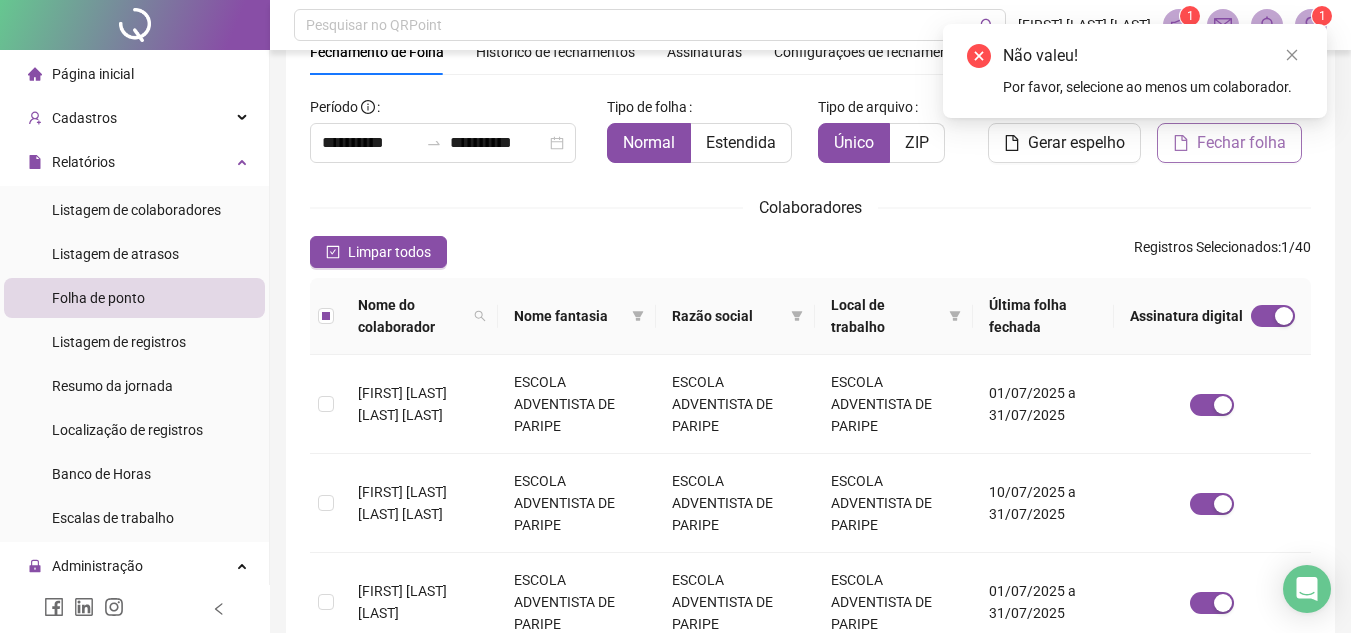 click on "Fechar folha" at bounding box center [1241, 143] 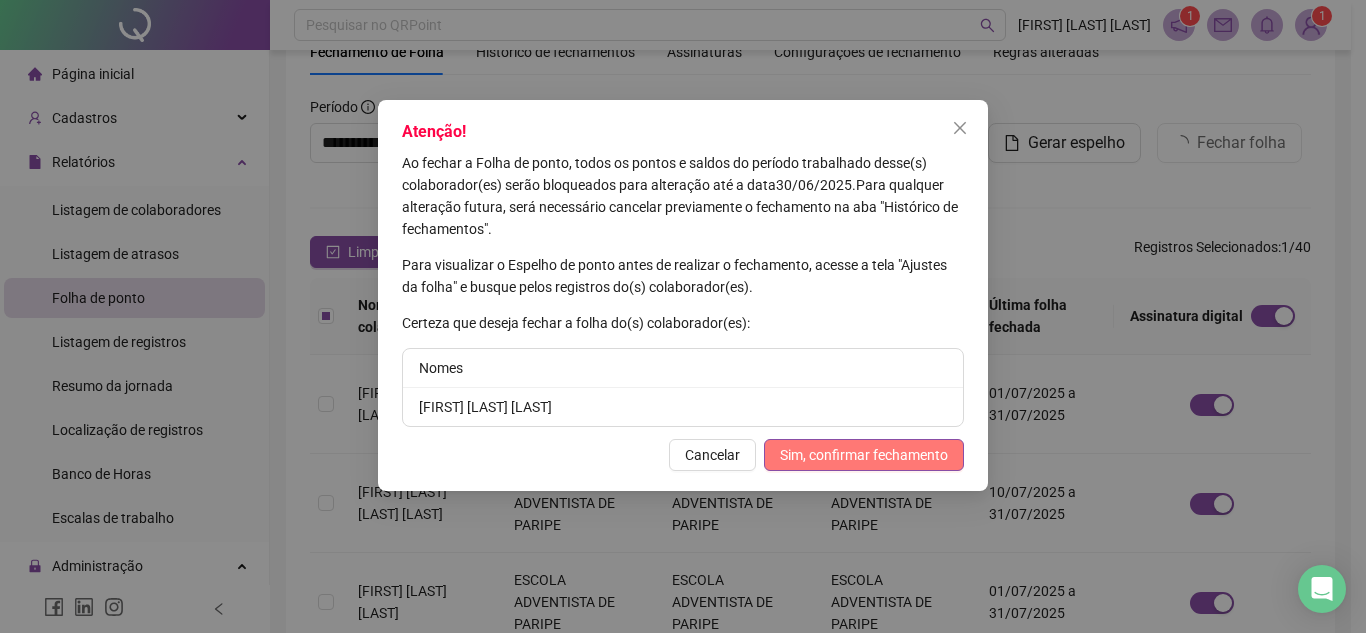click on "Sim, confirmar fechamento" at bounding box center [864, 455] 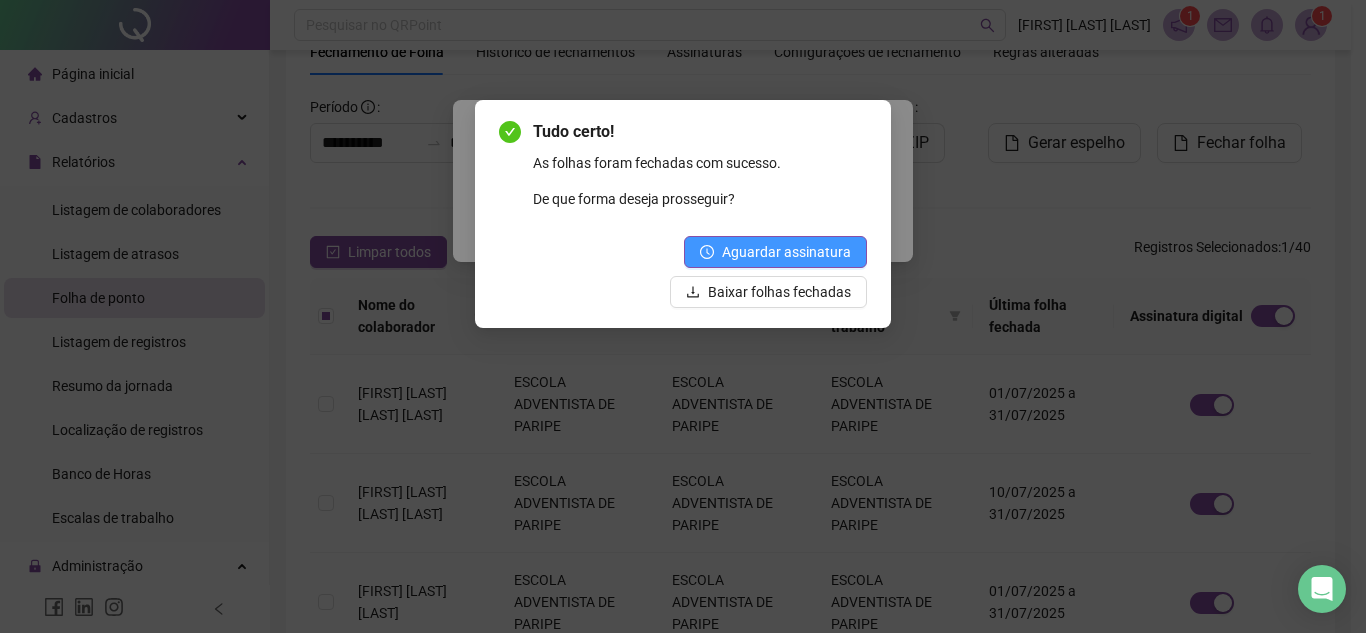 click on "Aguardar assinatura" at bounding box center [775, 252] 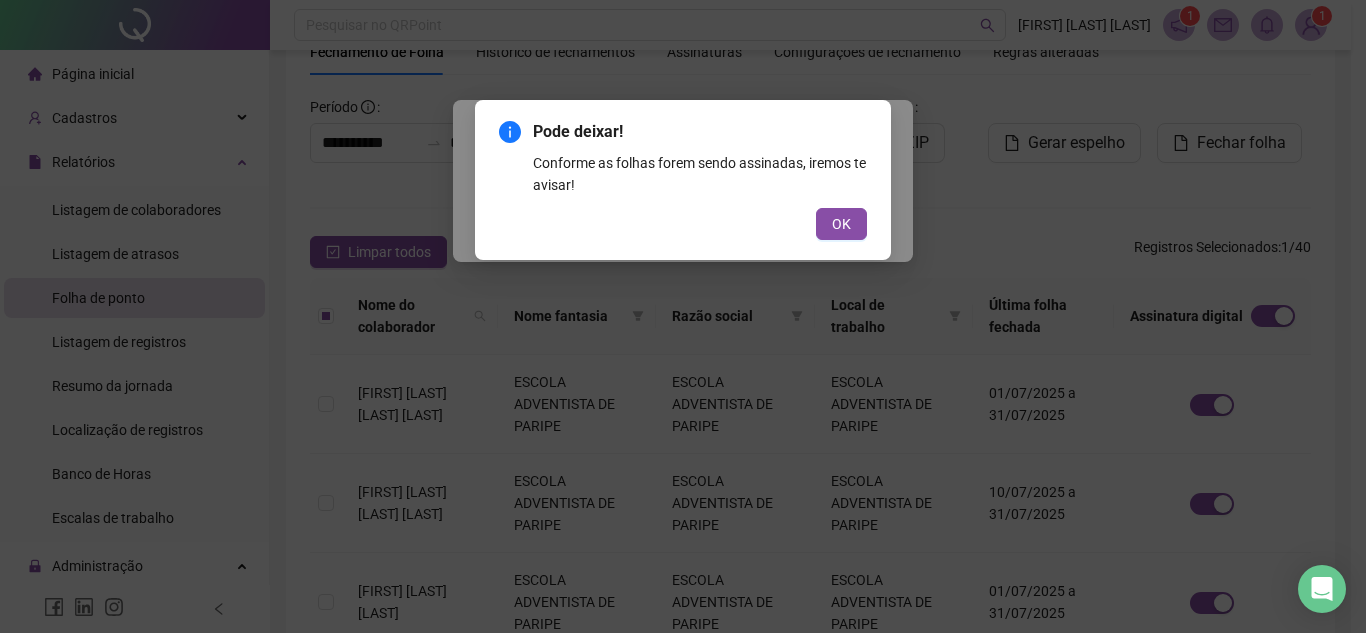 click on "OK" at bounding box center [841, 224] 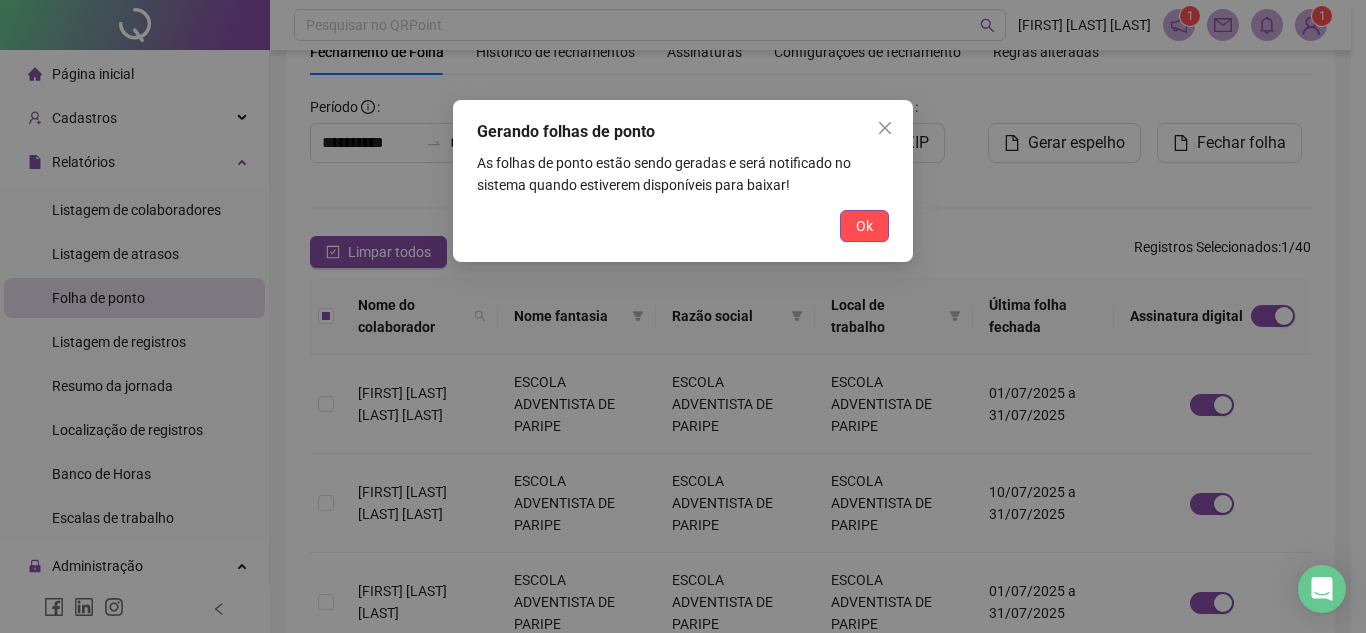drag, startPoint x: 867, startPoint y: 222, endPoint x: 821, endPoint y: 254, distance: 56.0357 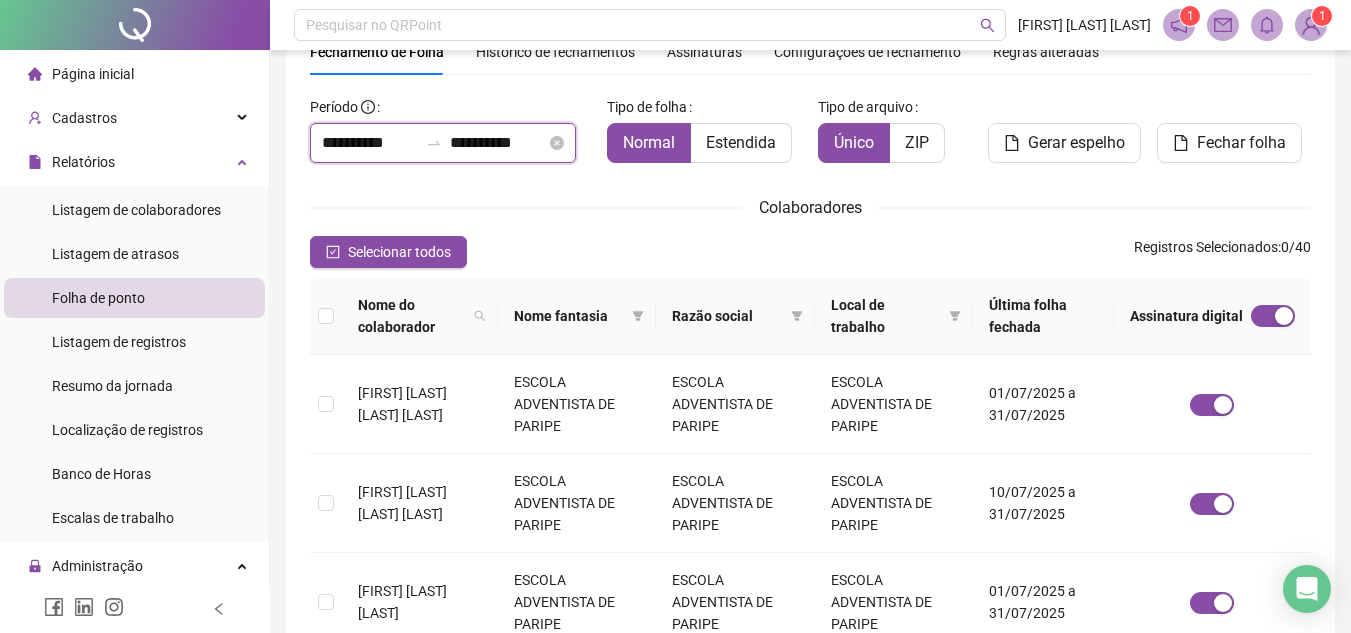 click on "**********" at bounding box center [370, 143] 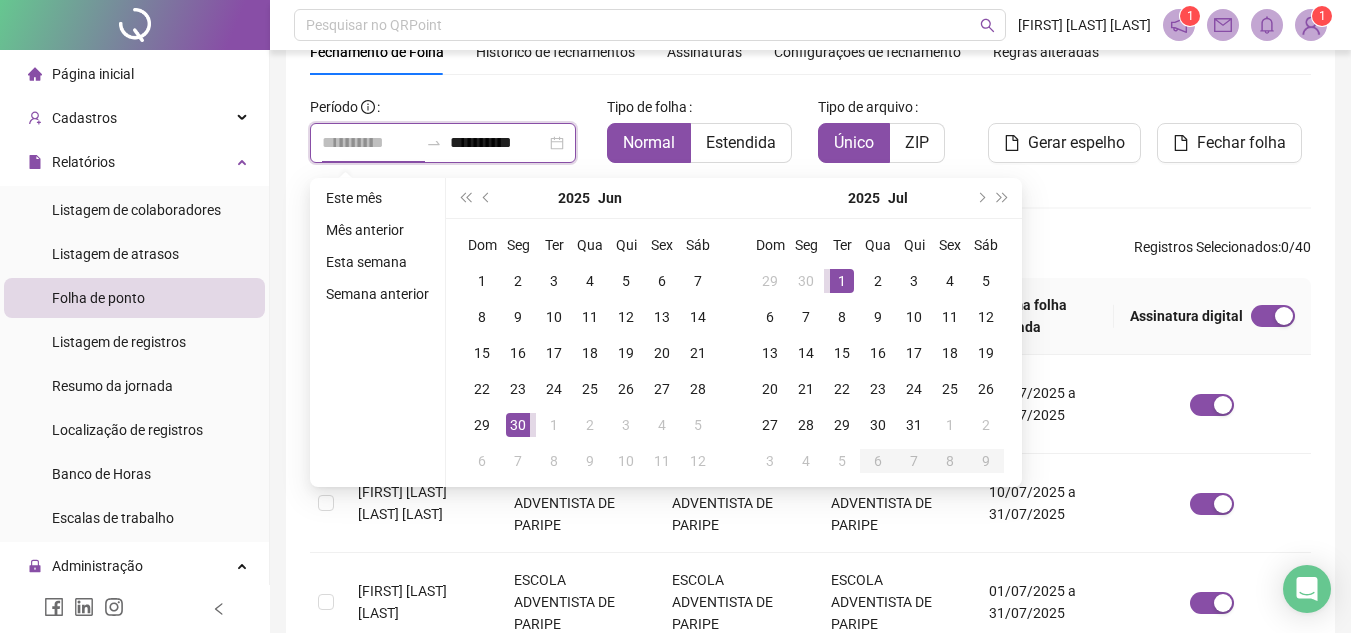 type on "**********" 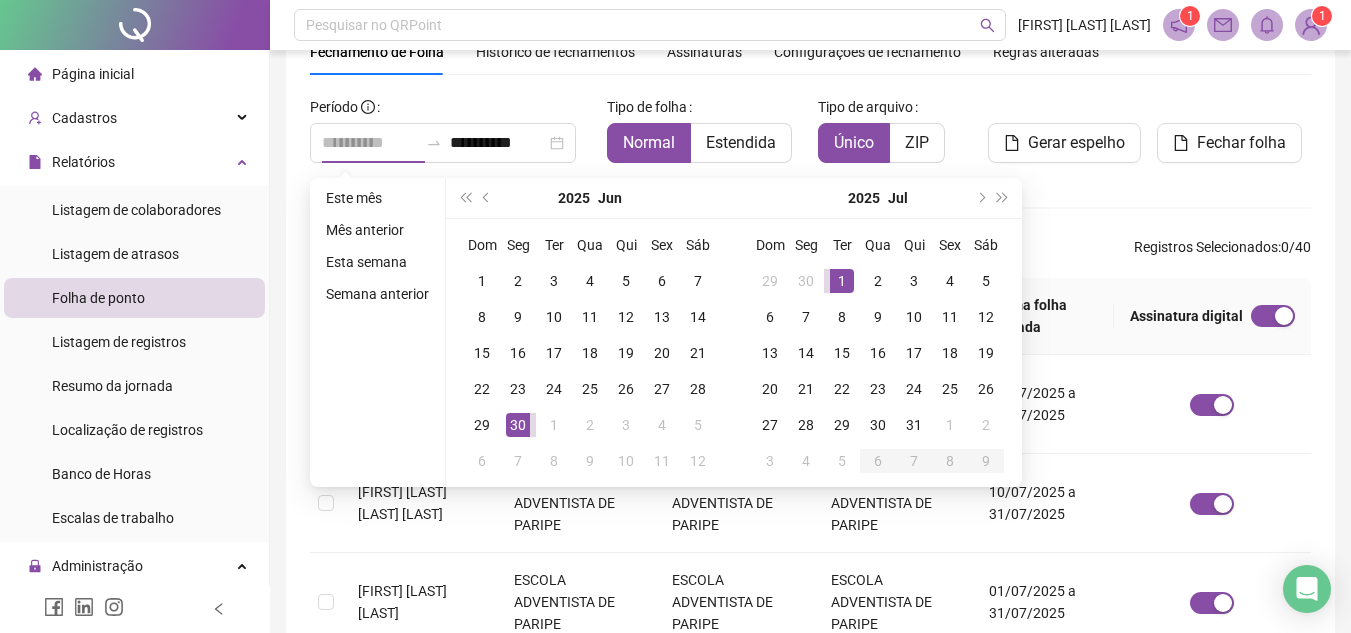 drag, startPoint x: 835, startPoint y: 279, endPoint x: 828, endPoint y: 292, distance: 14.764823 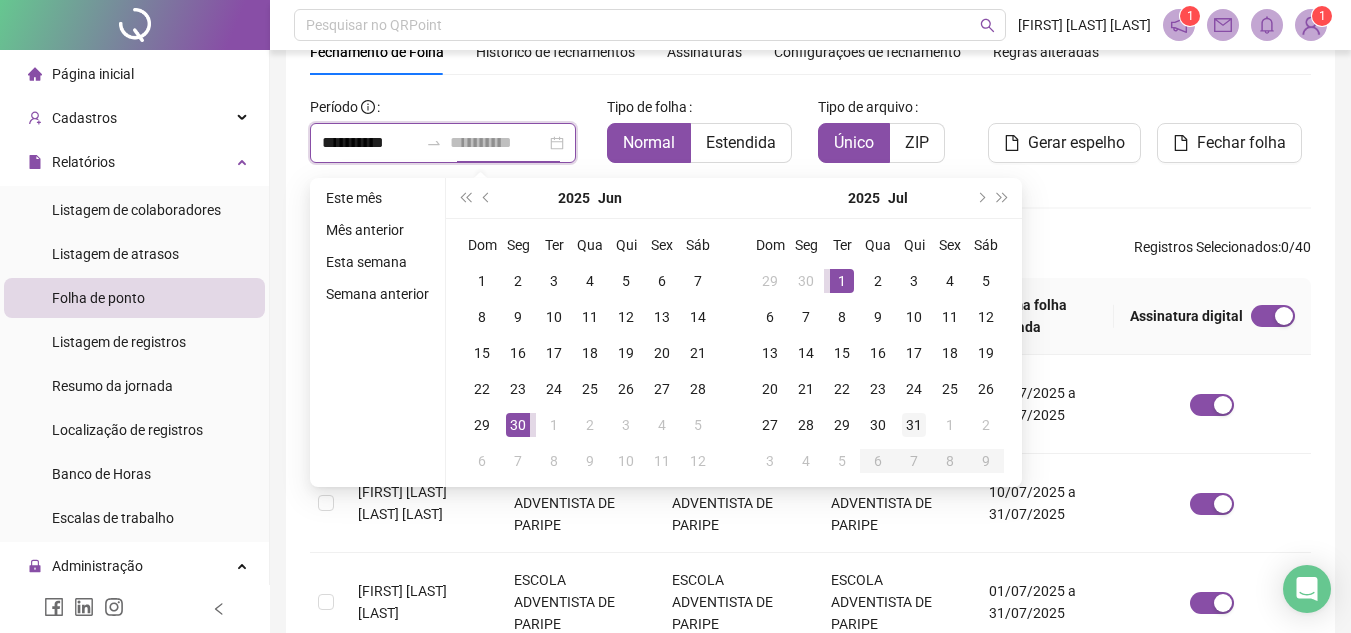 type on "**********" 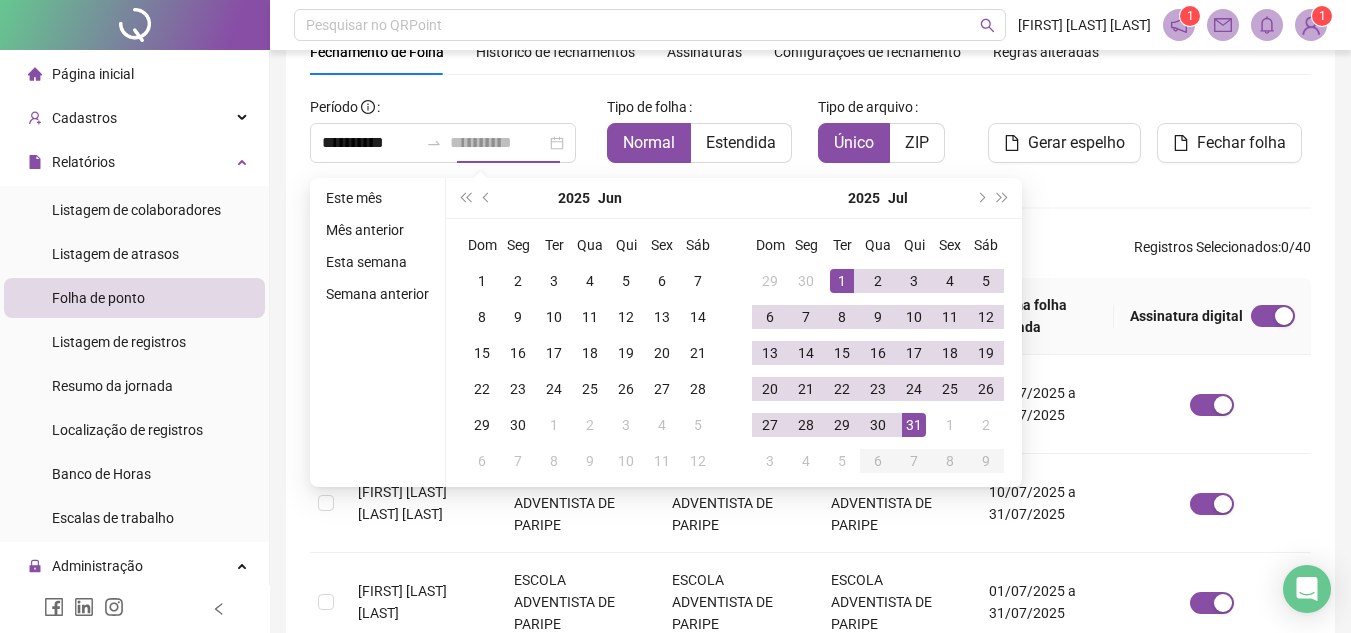click on "31" at bounding box center [914, 425] 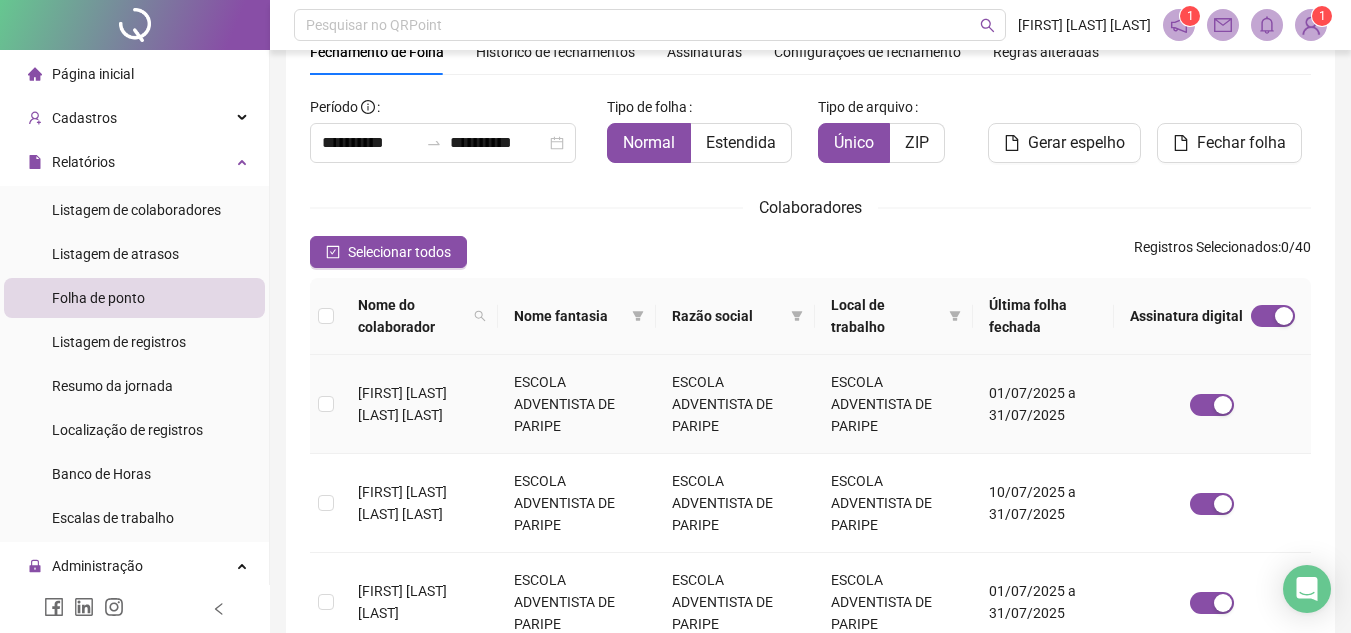scroll, scrollTop: 793, scrollLeft: 0, axis: vertical 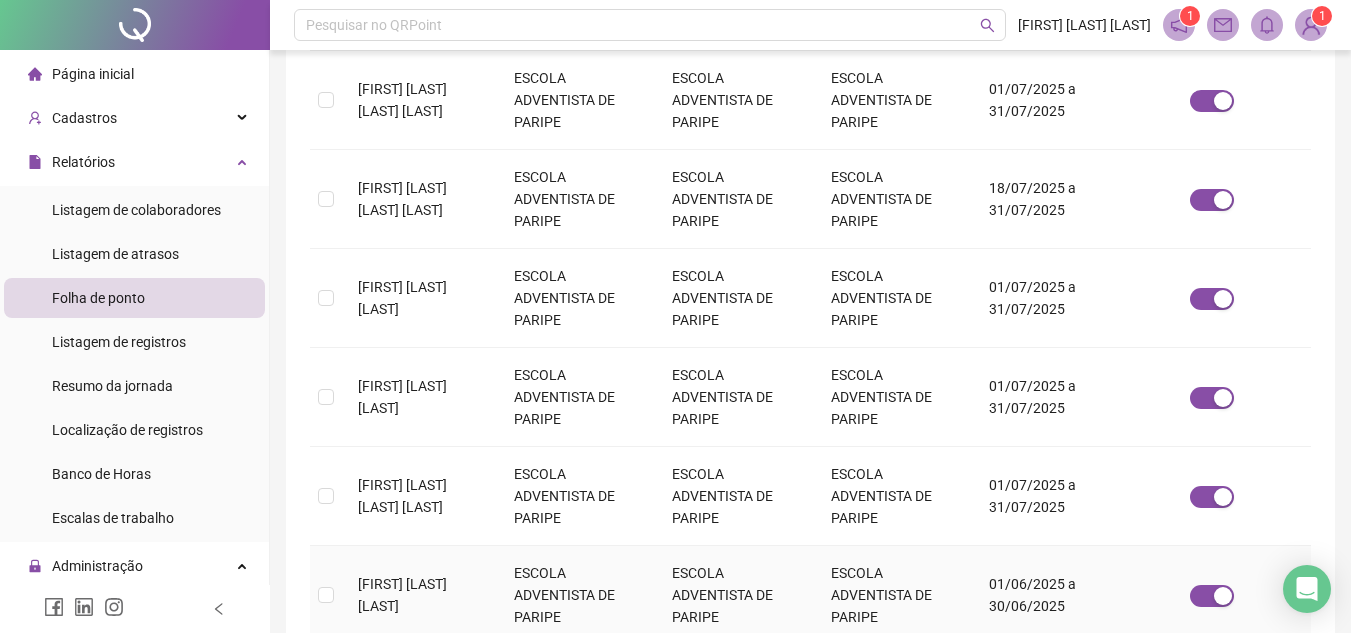 click at bounding box center [326, 595] 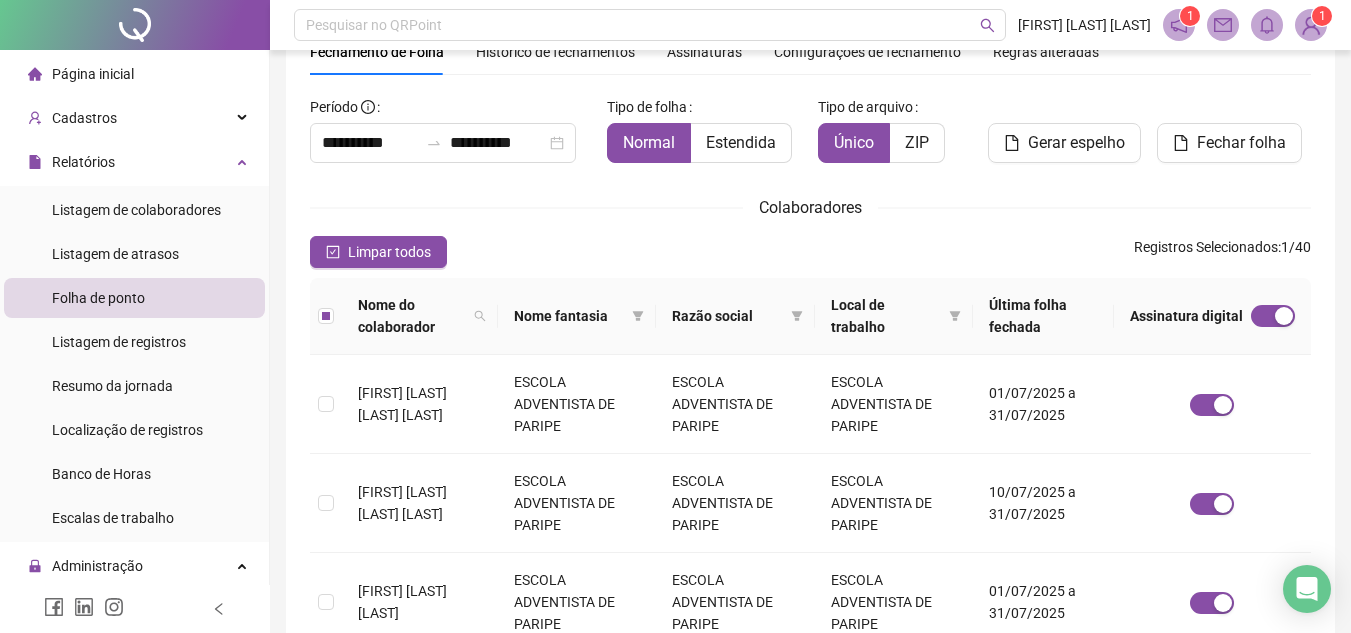 scroll, scrollTop: 0, scrollLeft: 0, axis: both 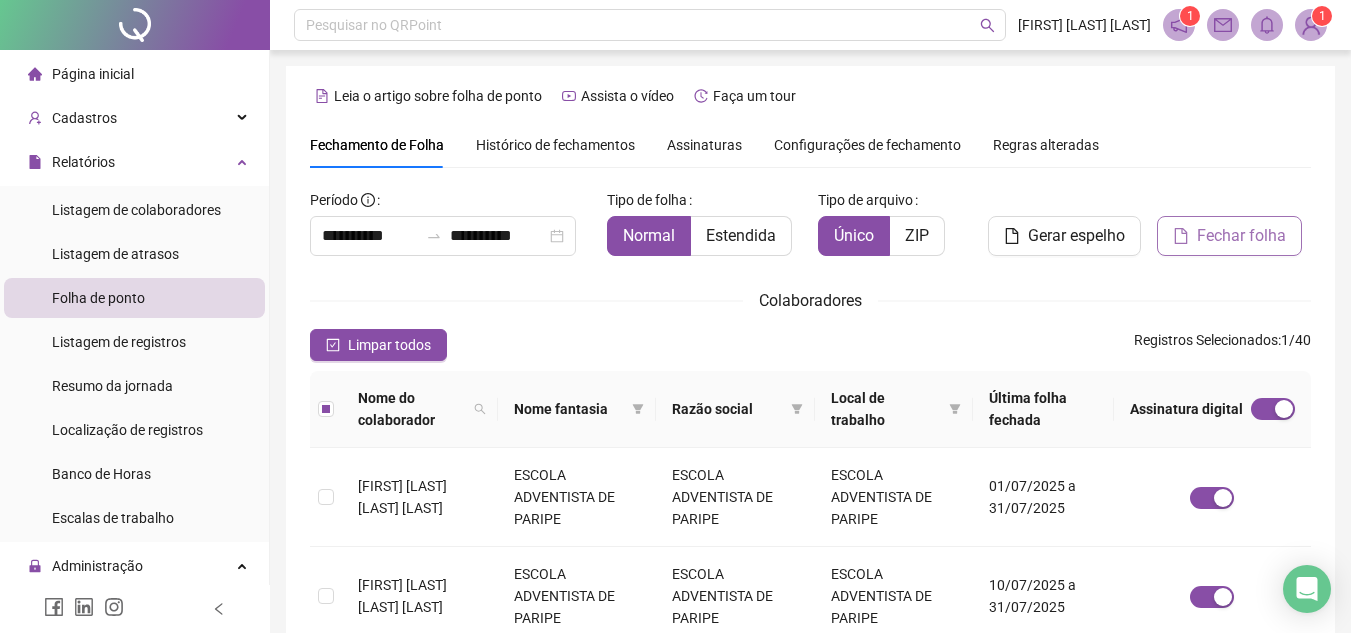 click on "Fechar folha" at bounding box center [1241, 236] 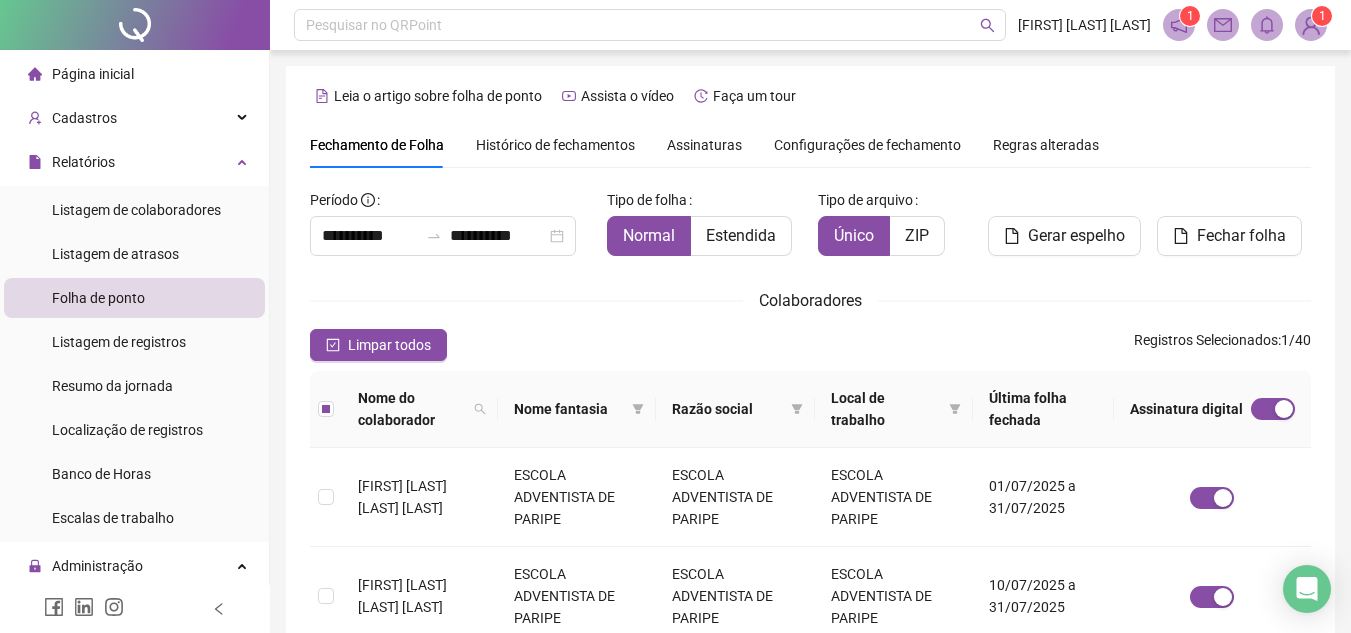 scroll, scrollTop: 93, scrollLeft: 0, axis: vertical 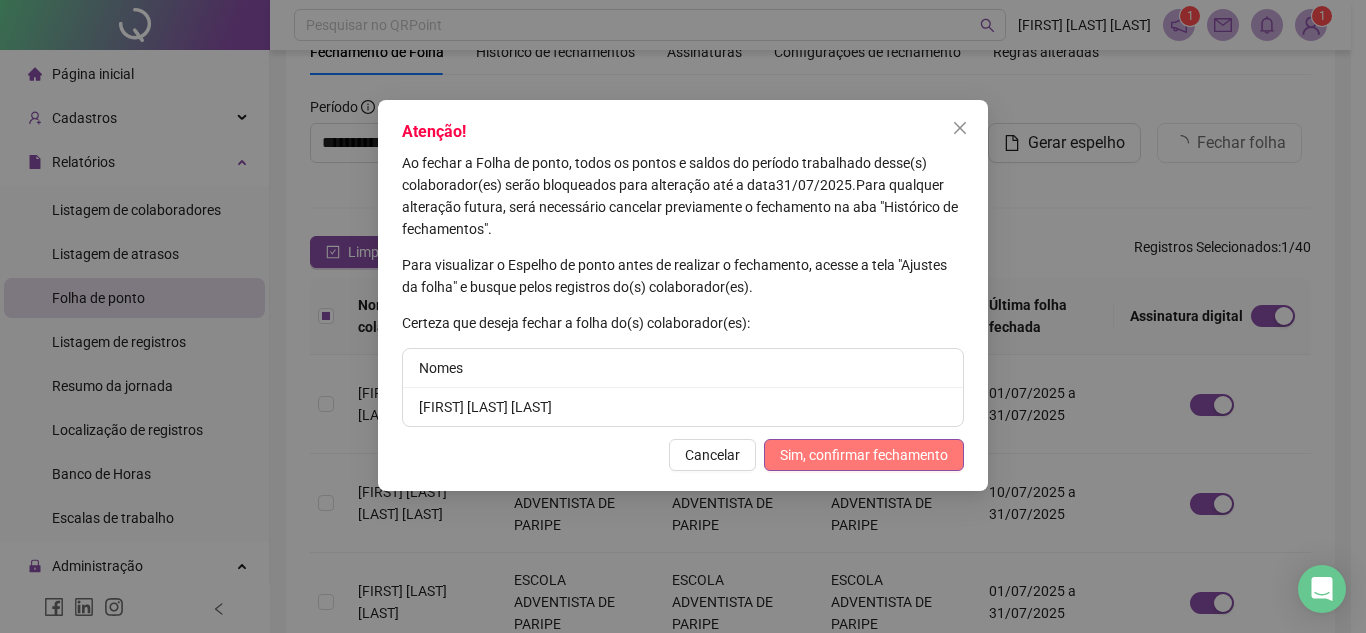 click on "Sim, confirmar fechamento" at bounding box center (864, 455) 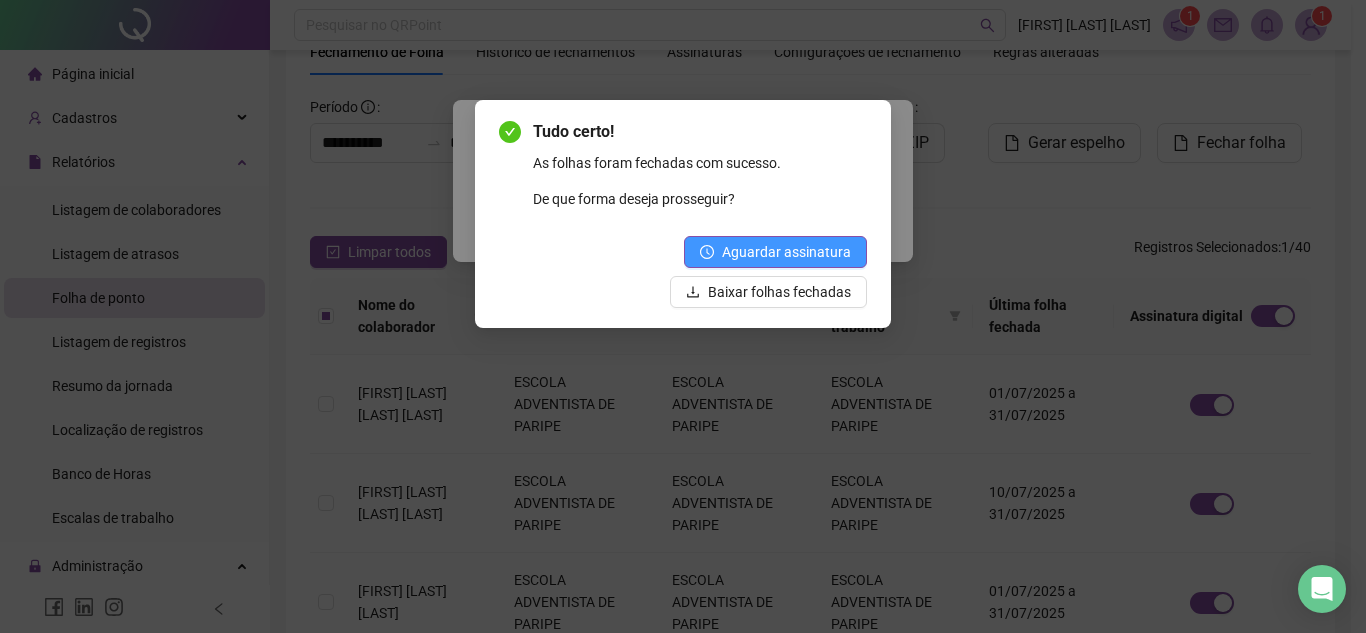 click on "Aguardar assinatura" at bounding box center [786, 252] 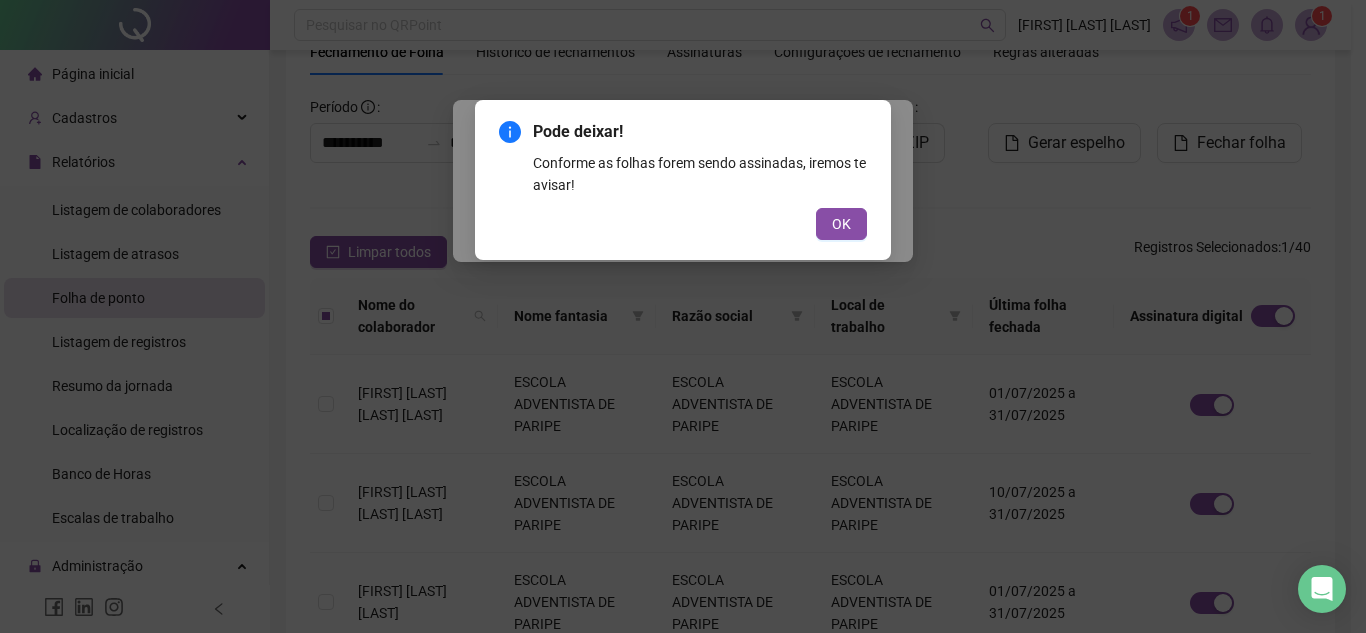 click on "OK" at bounding box center (841, 224) 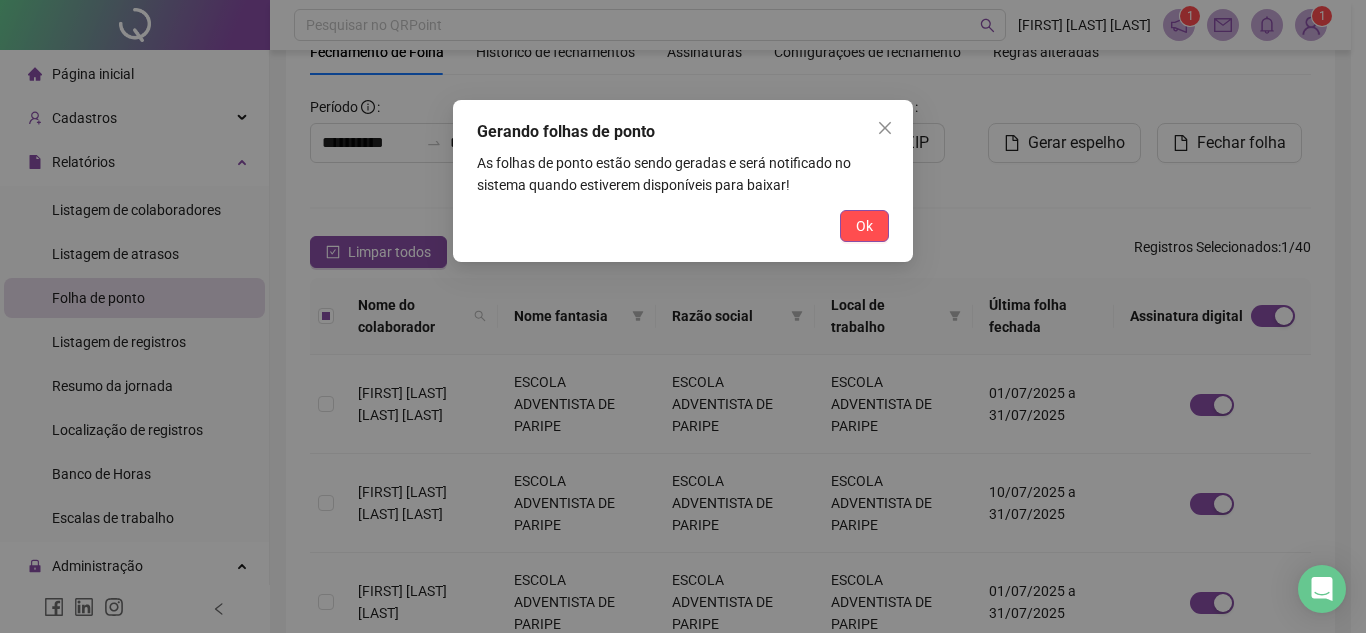 click on "Ok" at bounding box center [864, 226] 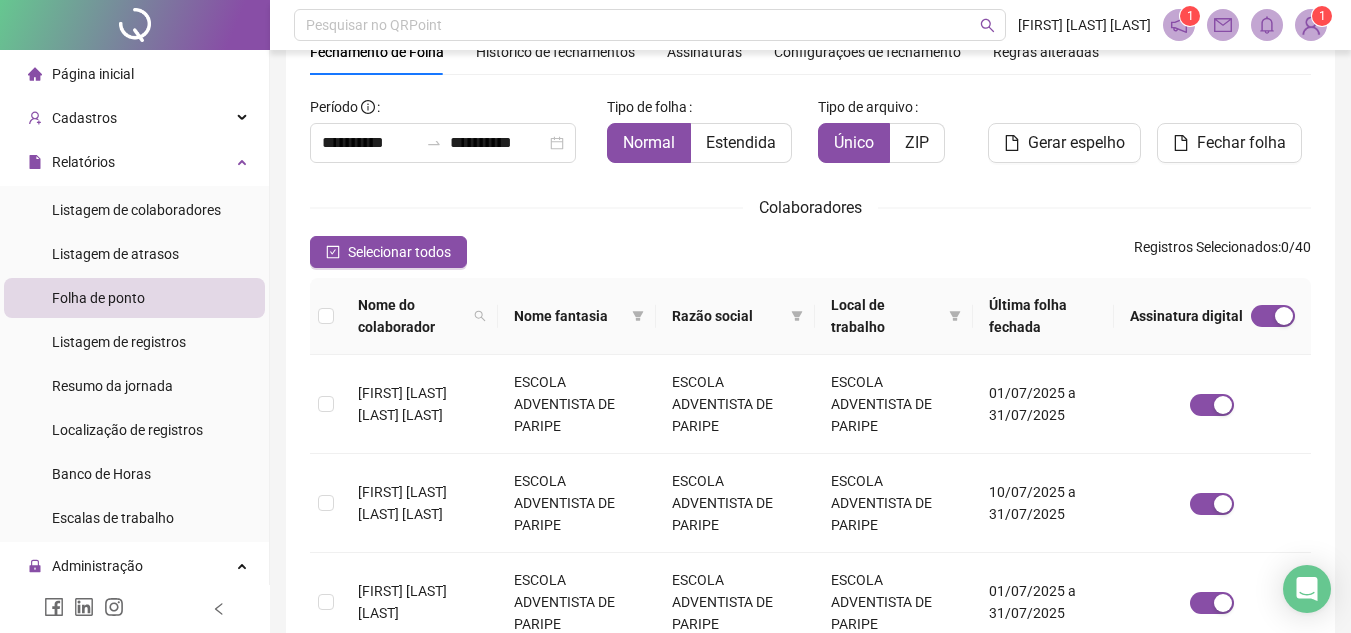 scroll, scrollTop: 0, scrollLeft: 0, axis: both 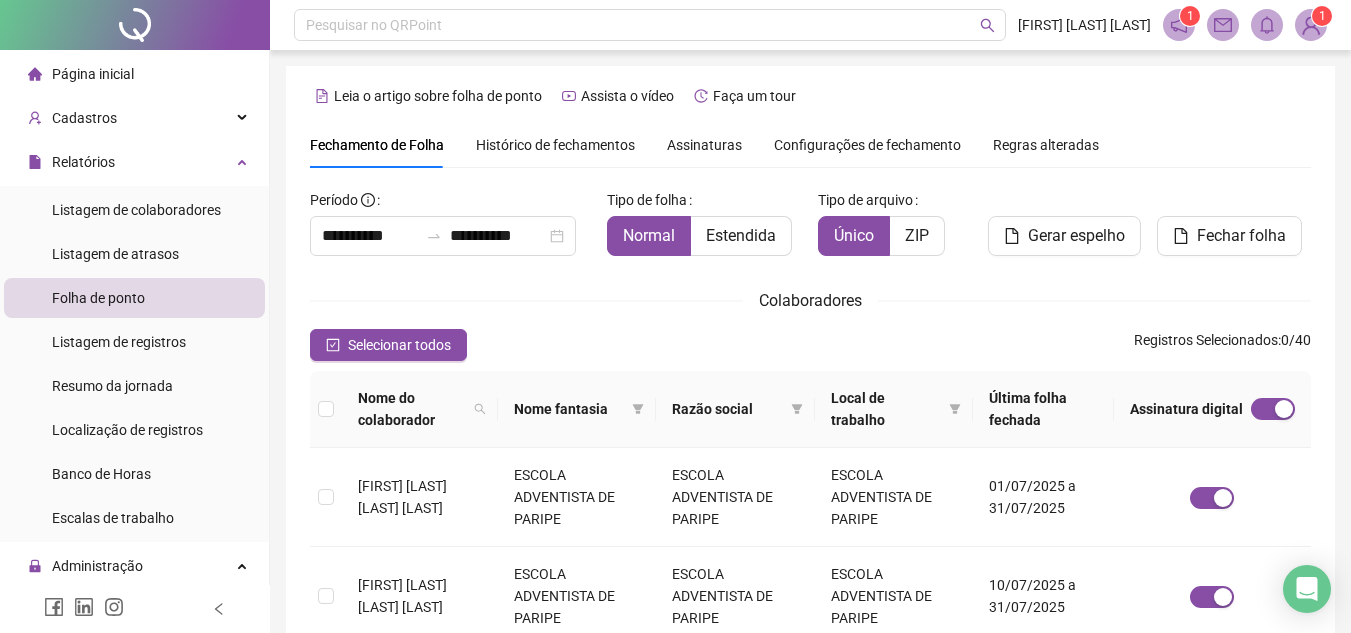 click on "Assinaturas" at bounding box center (704, 145) 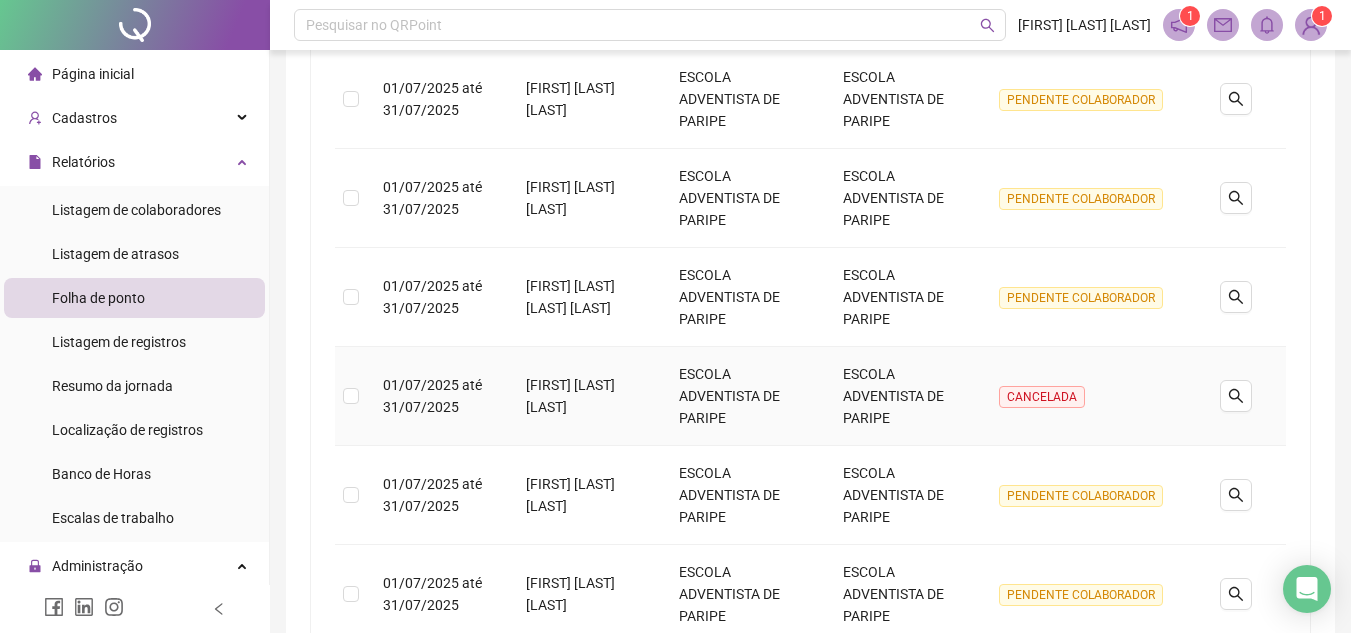 scroll, scrollTop: 980, scrollLeft: 0, axis: vertical 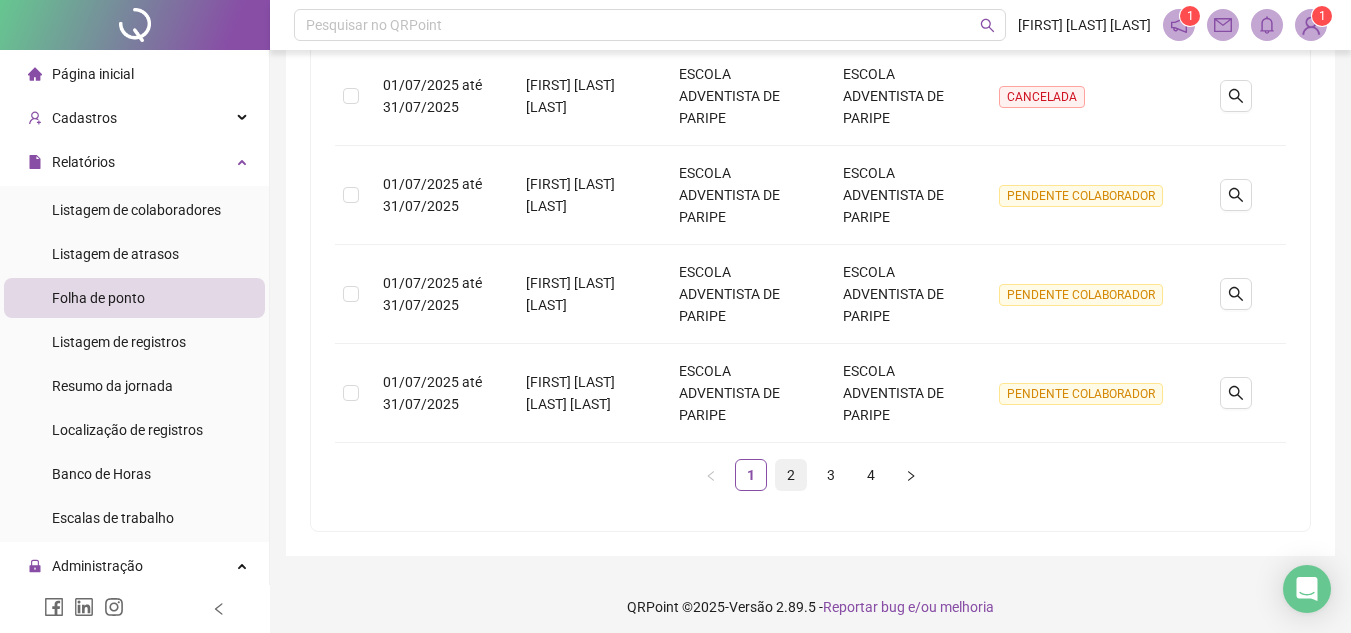 click on "2" at bounding box center (791, 475) 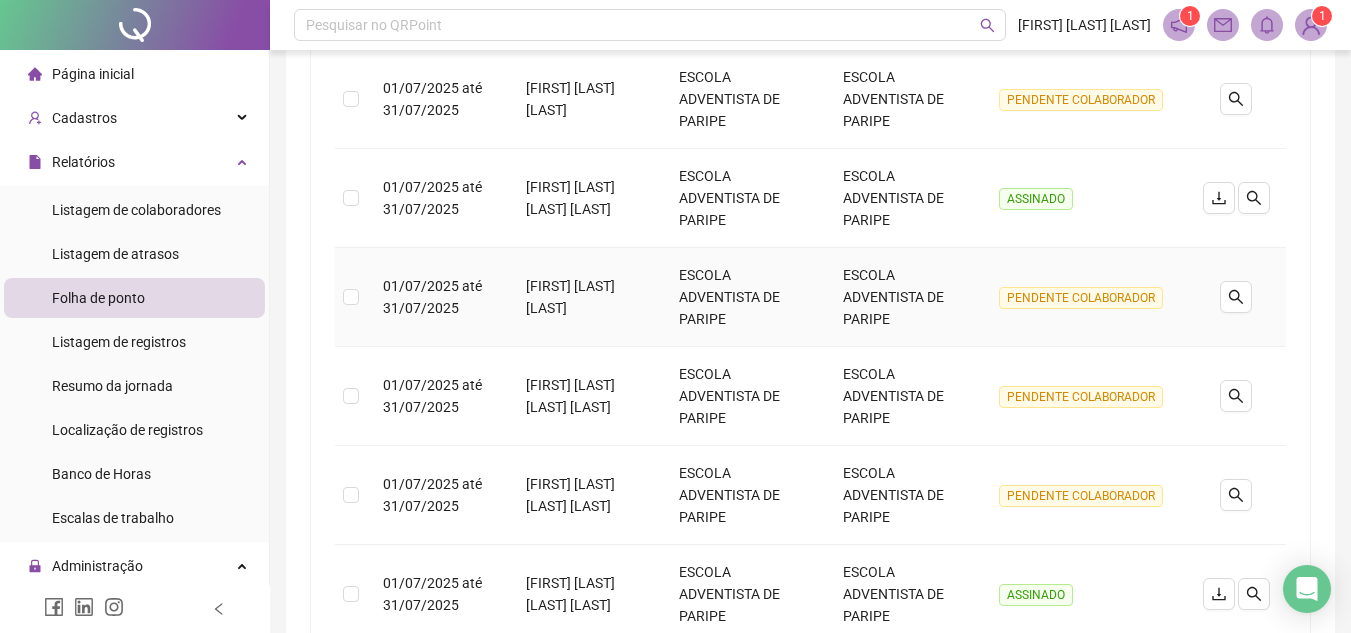 scroll, scrollTop: 580, scrollLeft: 0, axis: vertical 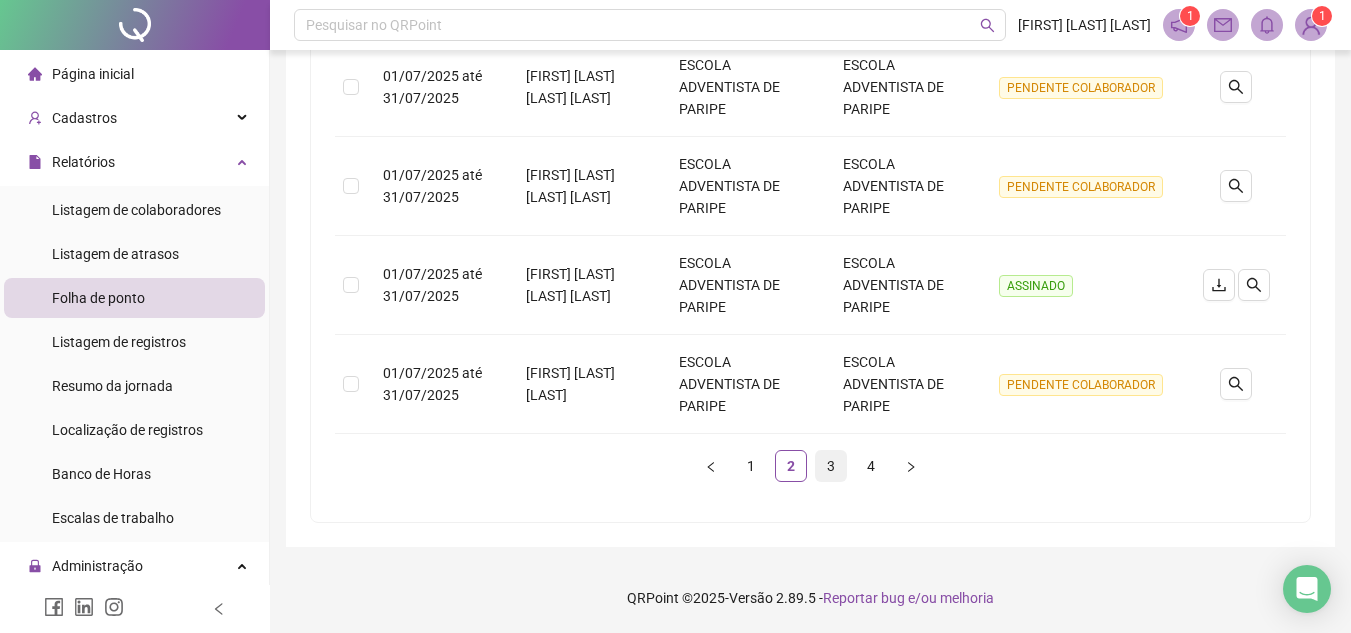 click on "3" at bounding box center [831, 466] 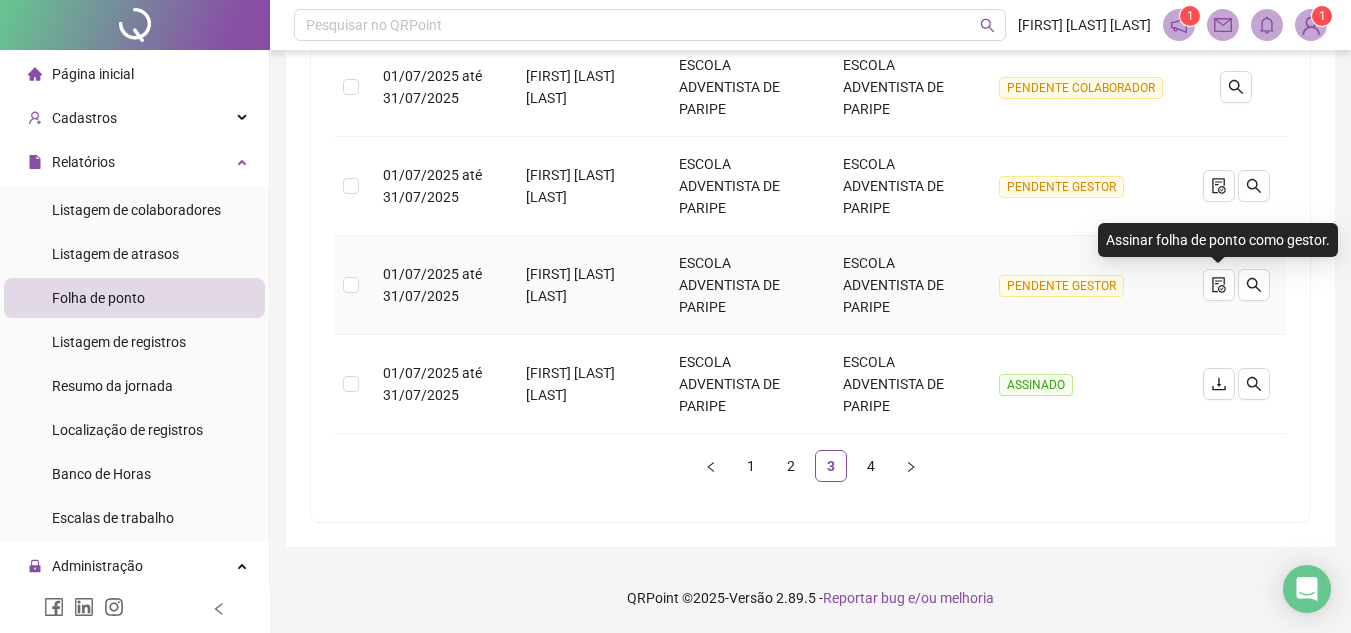 drag, startPoint x: 1219, startPoint y: 284, endPoint x: 1205, endPoint y: 305, distance: 25.23886 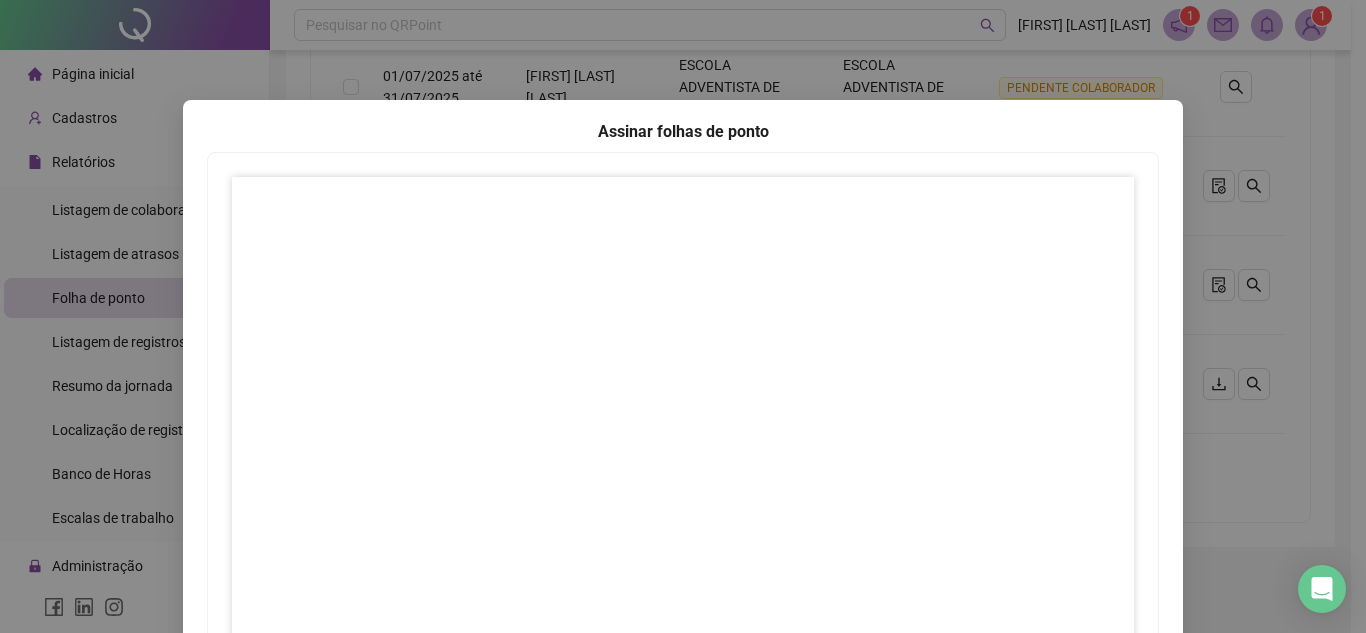 scroll, scrollTop: 297, scrollLeft: 0, axis: vertical 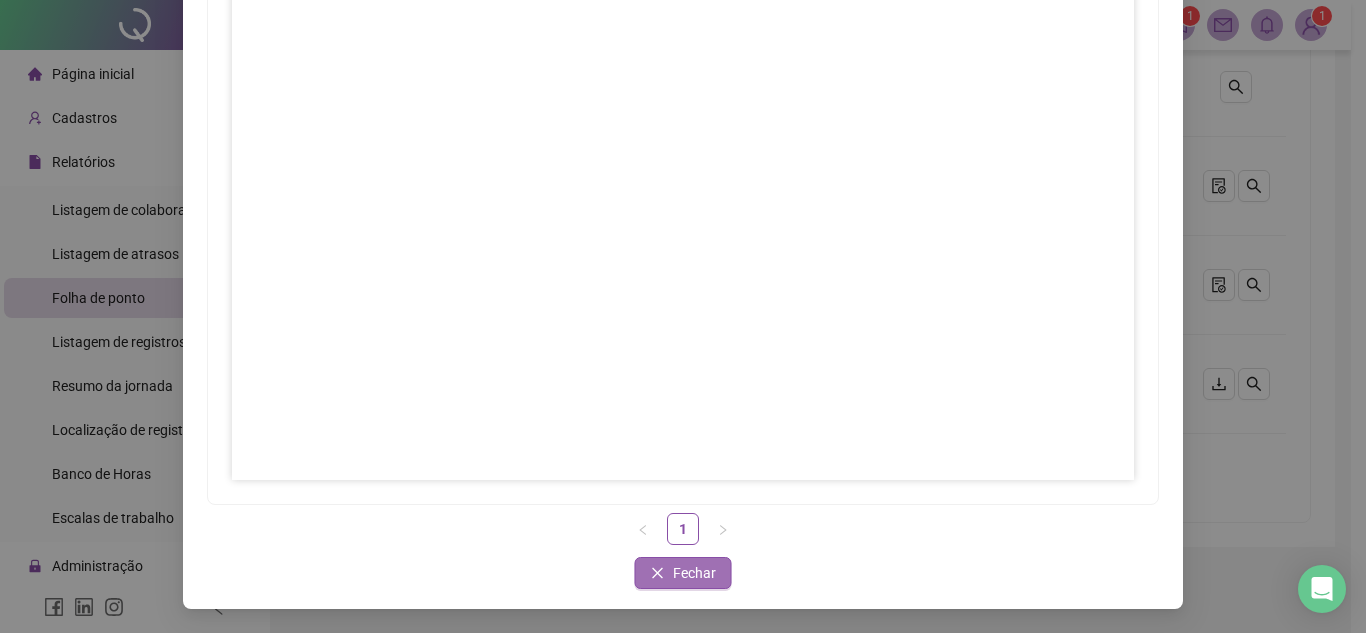 click on "Fechar" at bounding box center (694, 573) 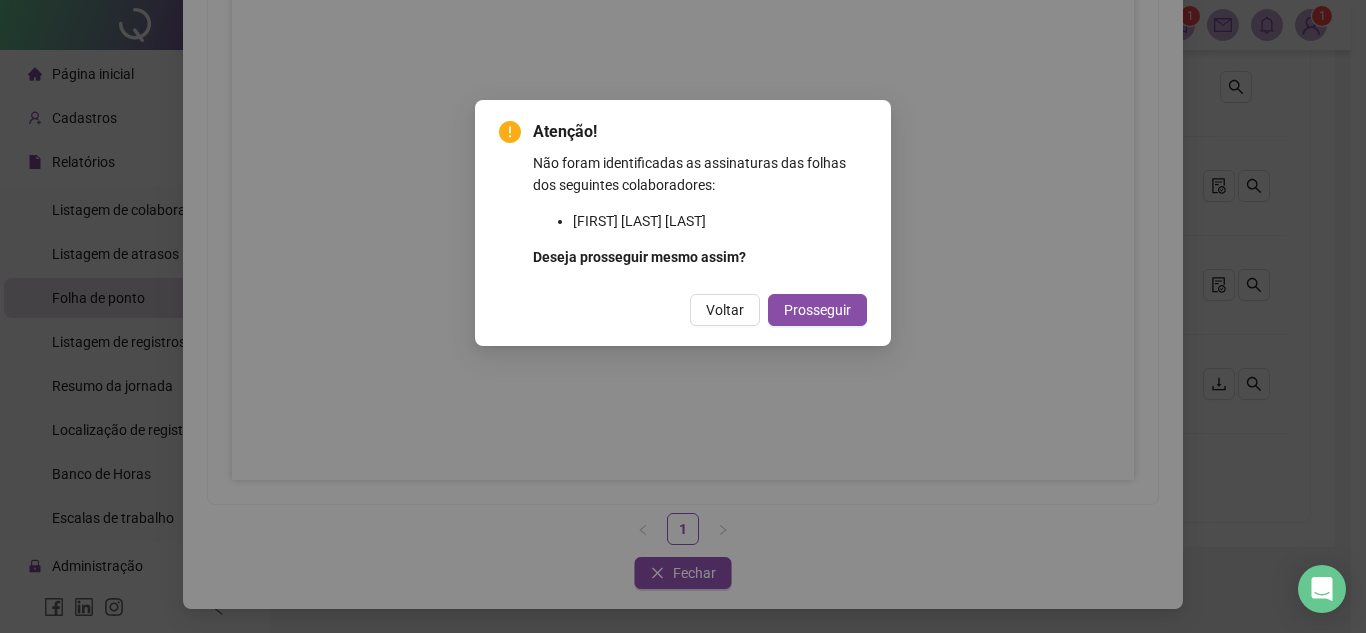 click on "Voltar" at bounding box center (725, 310) 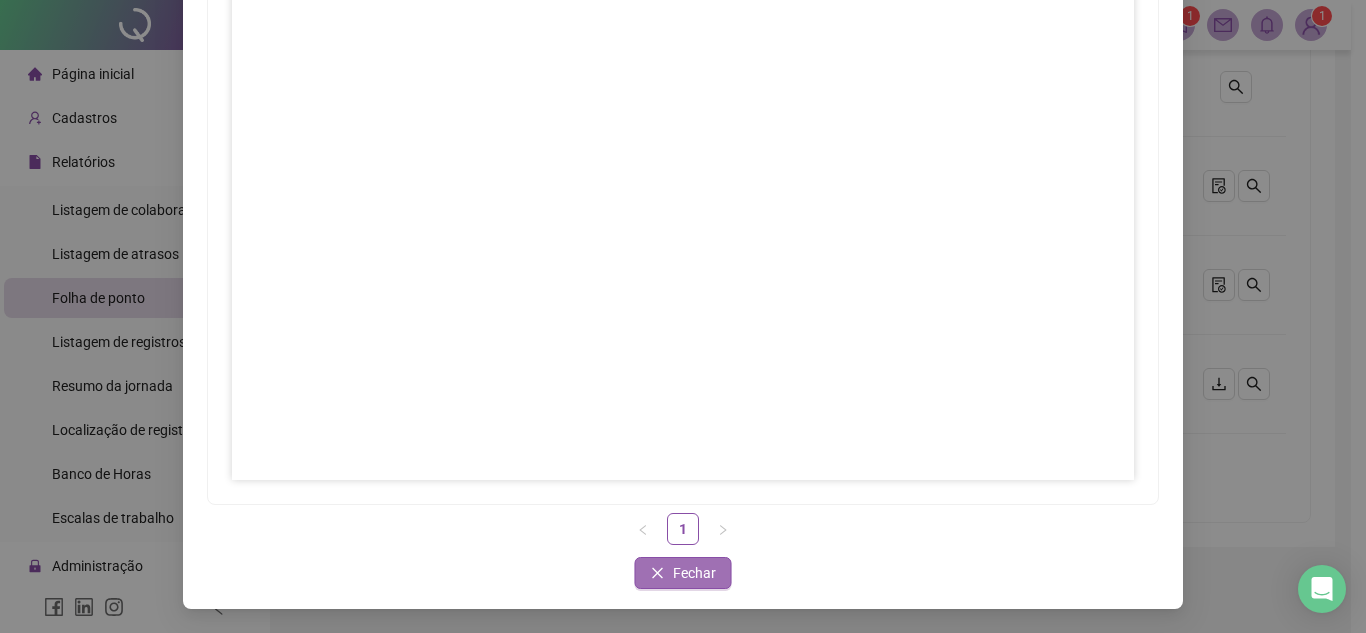 click on "Fechar" at bounding box center (694, 573) 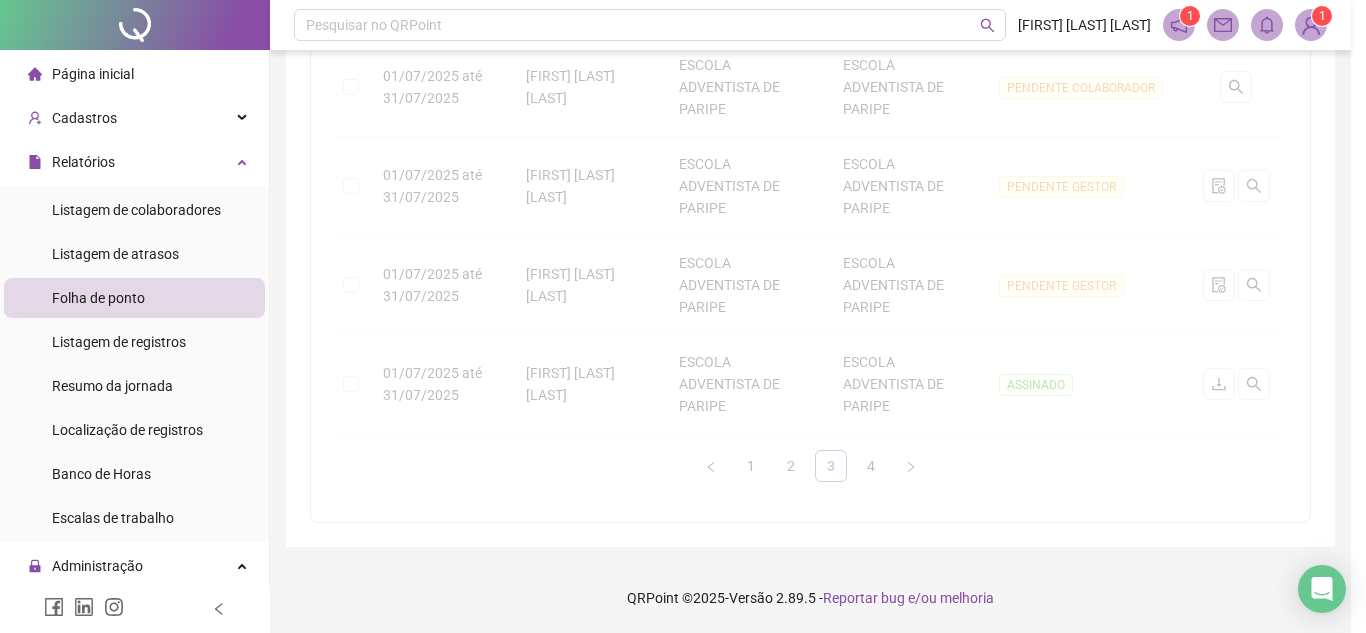 scroll, scrollTop: 197, scrollLeft: 0, axis: vertical 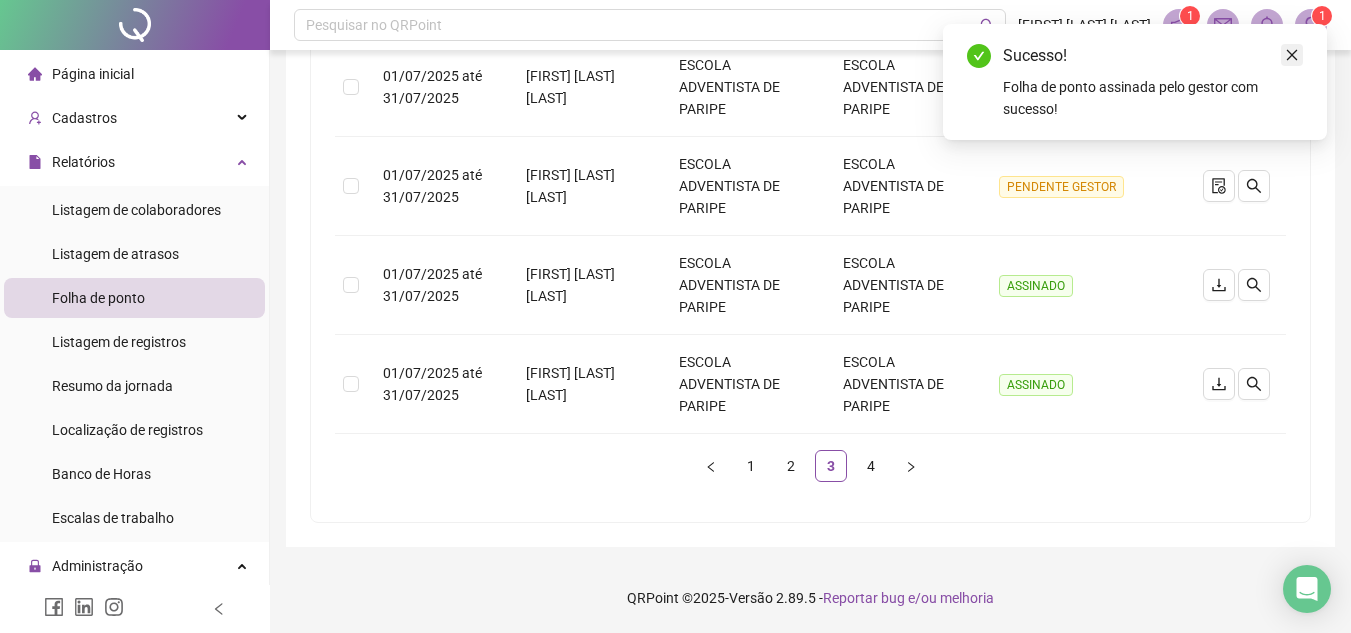 click 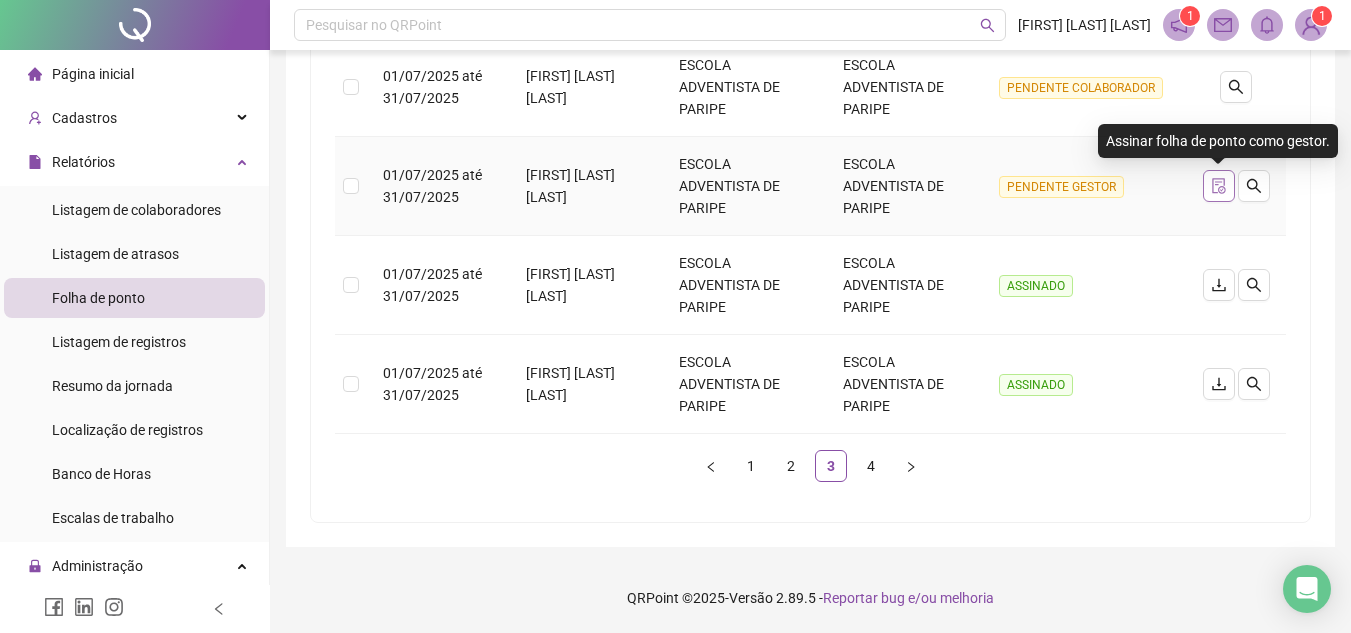 click 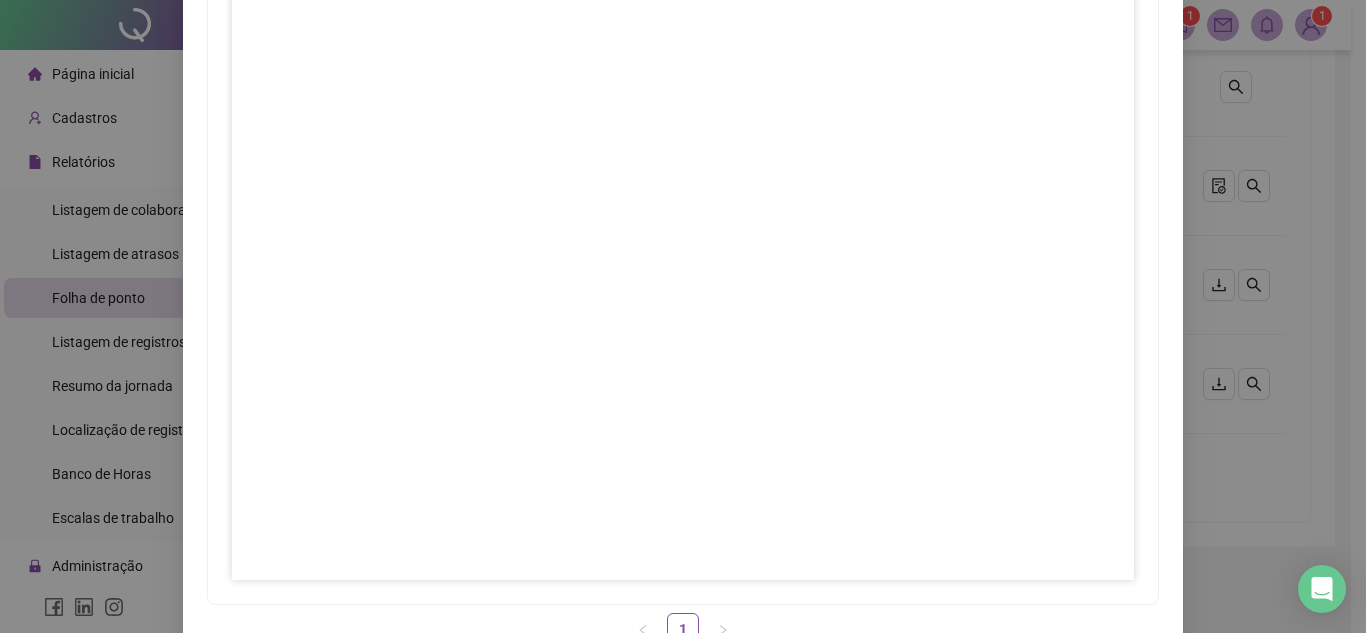 scroll, scrollTop: 297, scrollLeft: 0, axis: vertical 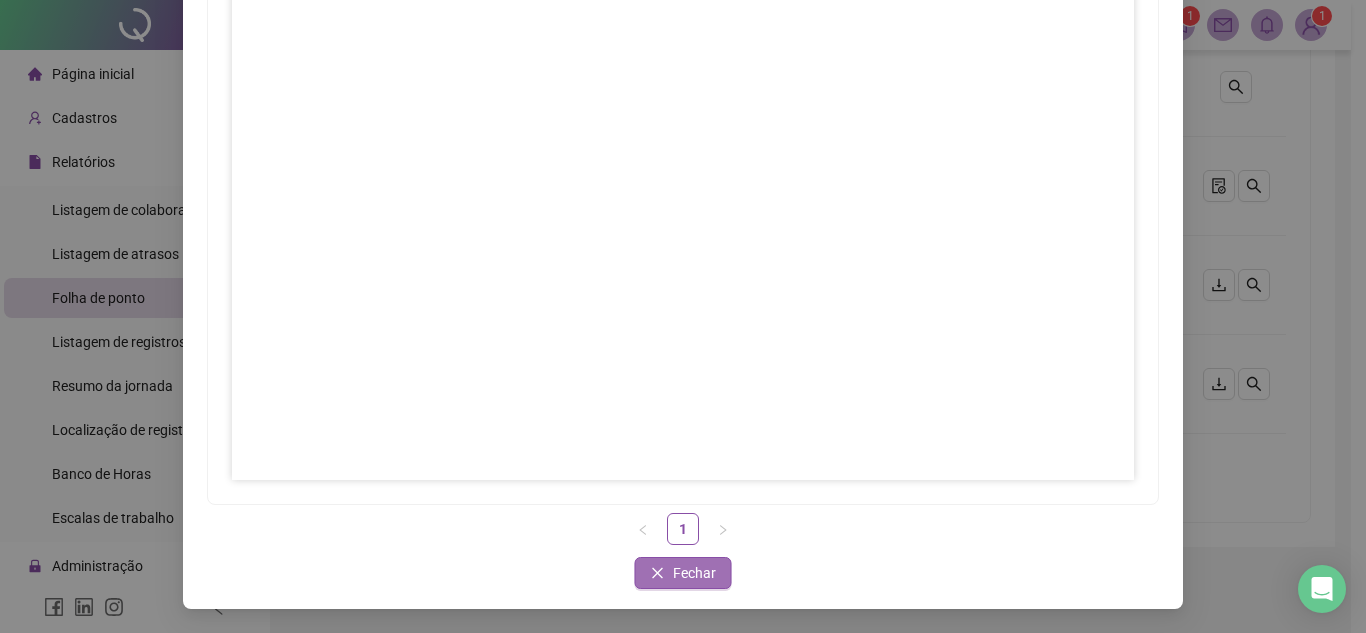 click on "Fechar" at bounding box center (694, 573) 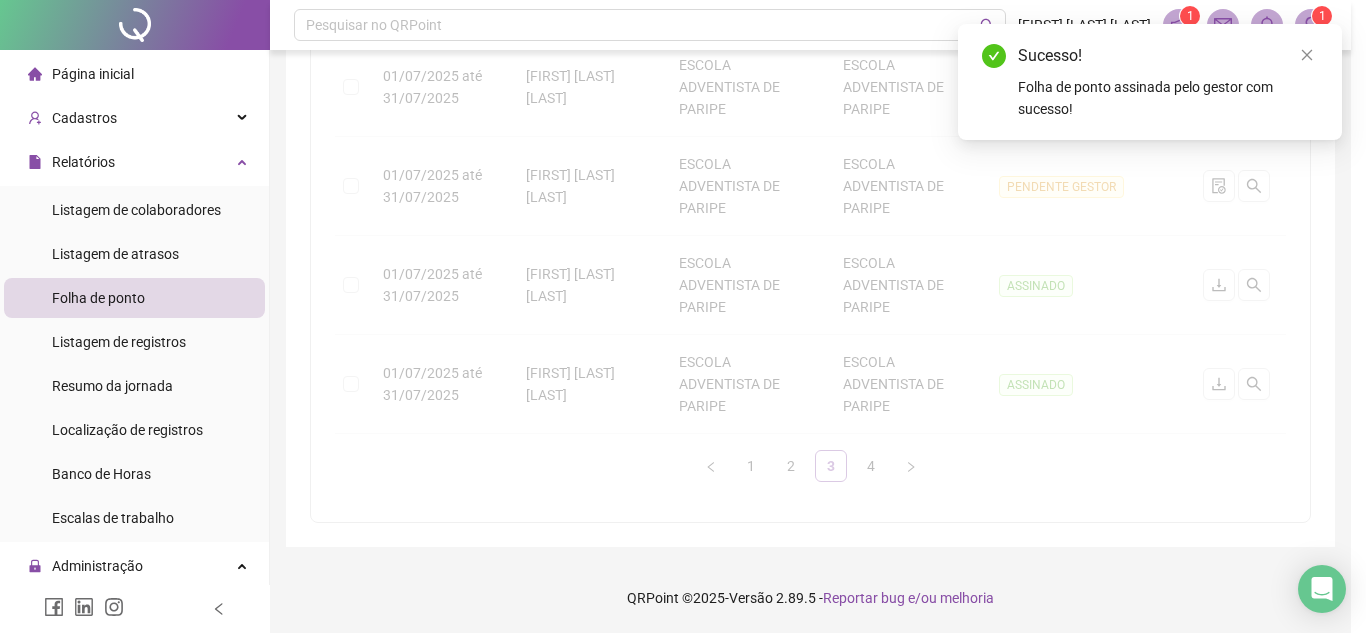 scroll, scrollTop: 197, scrollLeft: 0, axis: vertical 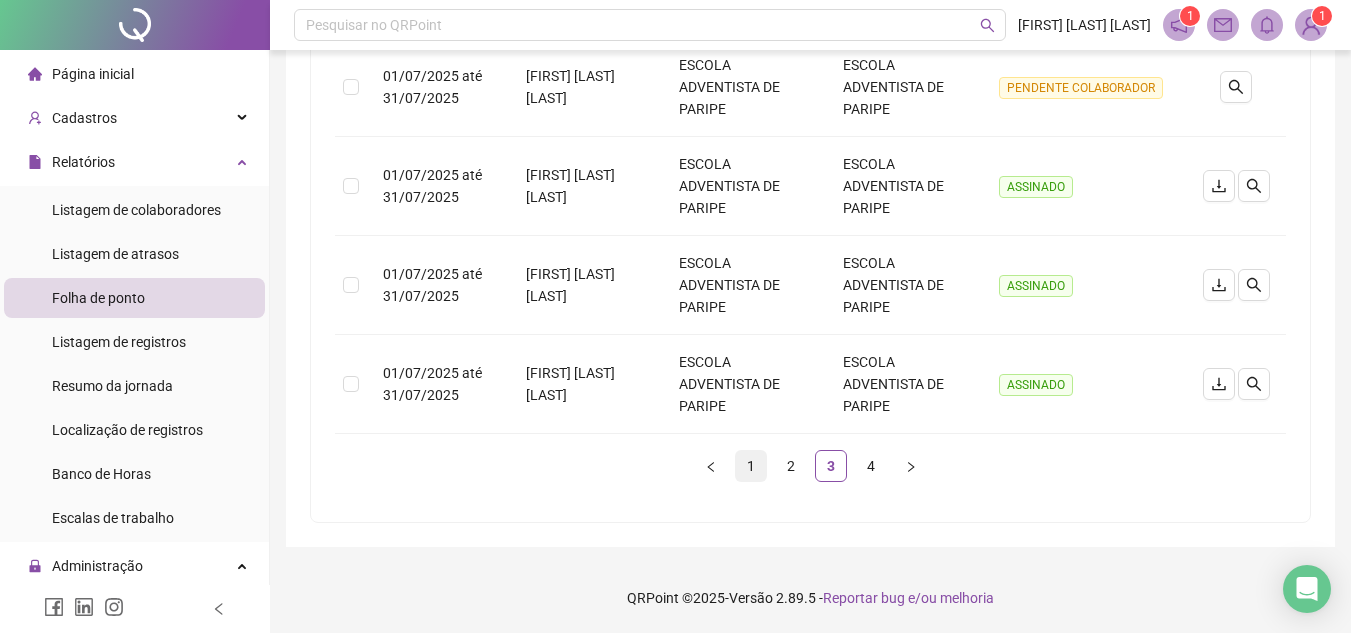 click on "1" at bounding box center (751, 466) 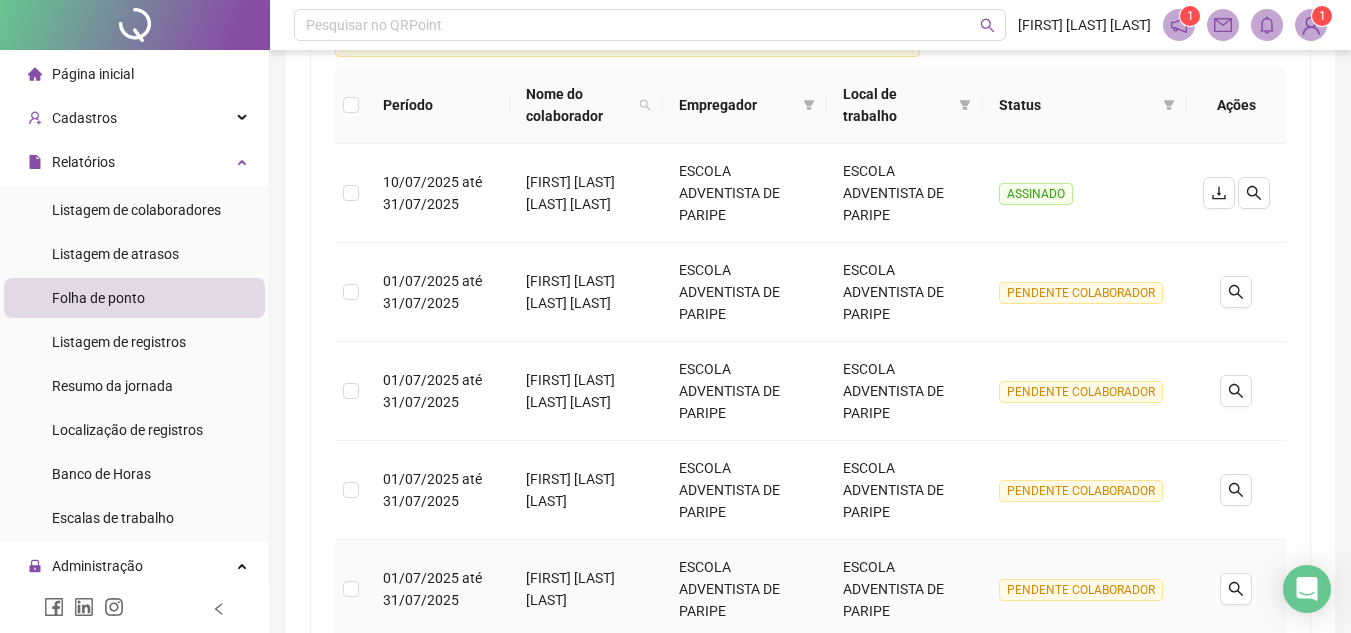scroll, scrollTop: 189, scrollLeft: 0, axis: vertical 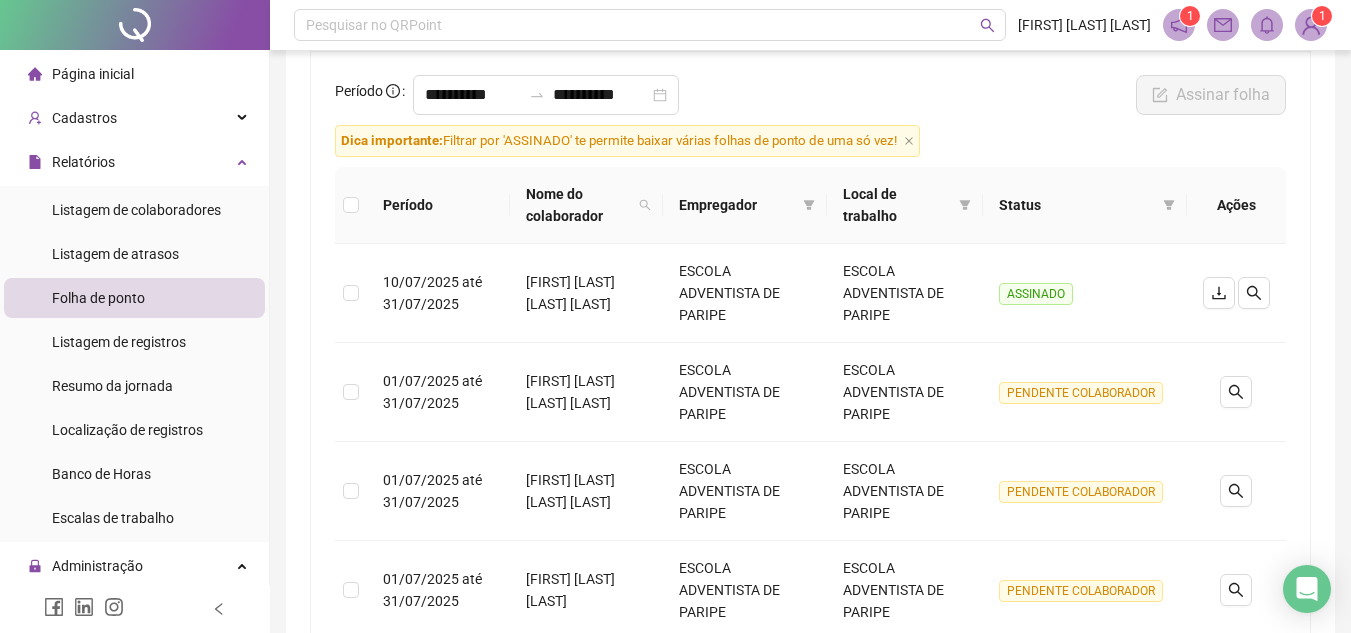 click on "Nome do colaborador" at bounding box center [587, 205] 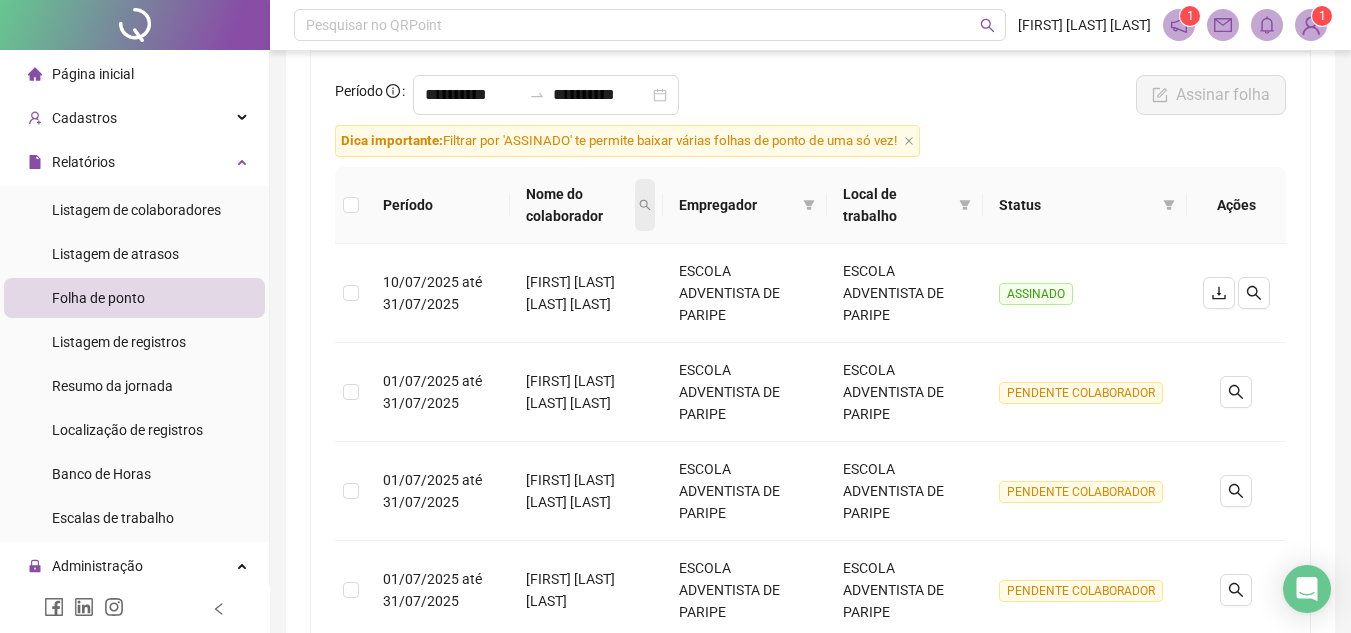 click 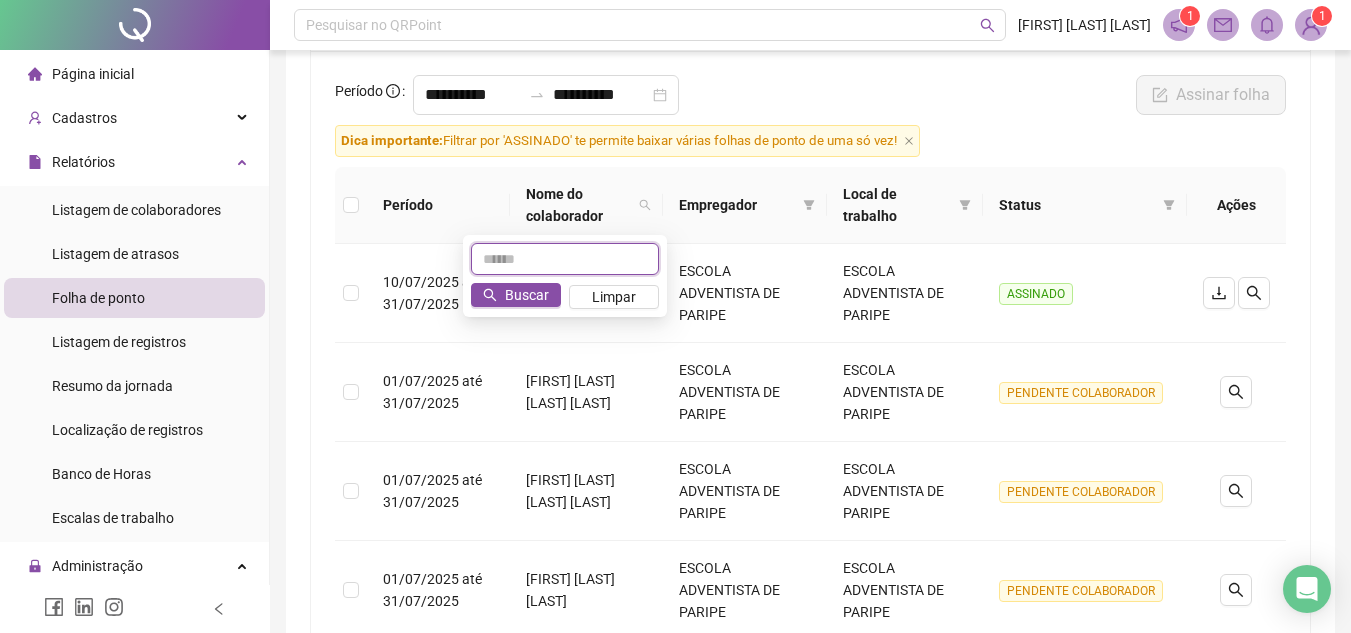 click at bounding box center [565, 259] 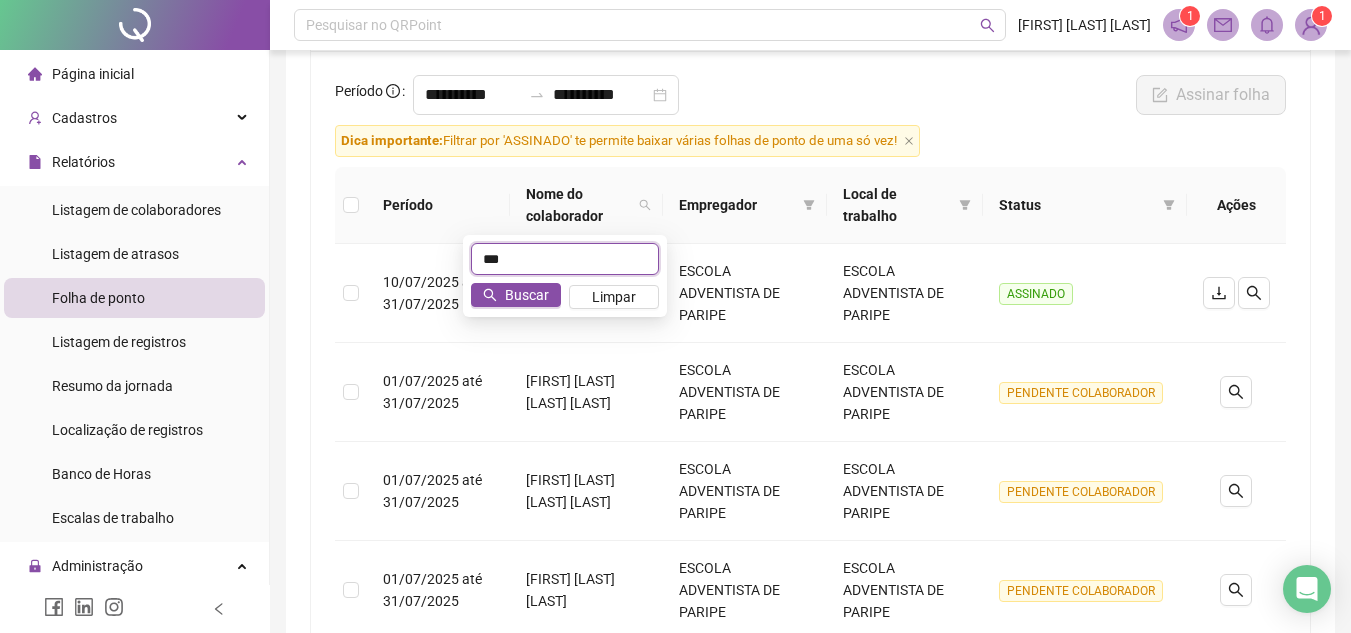 type on "***" 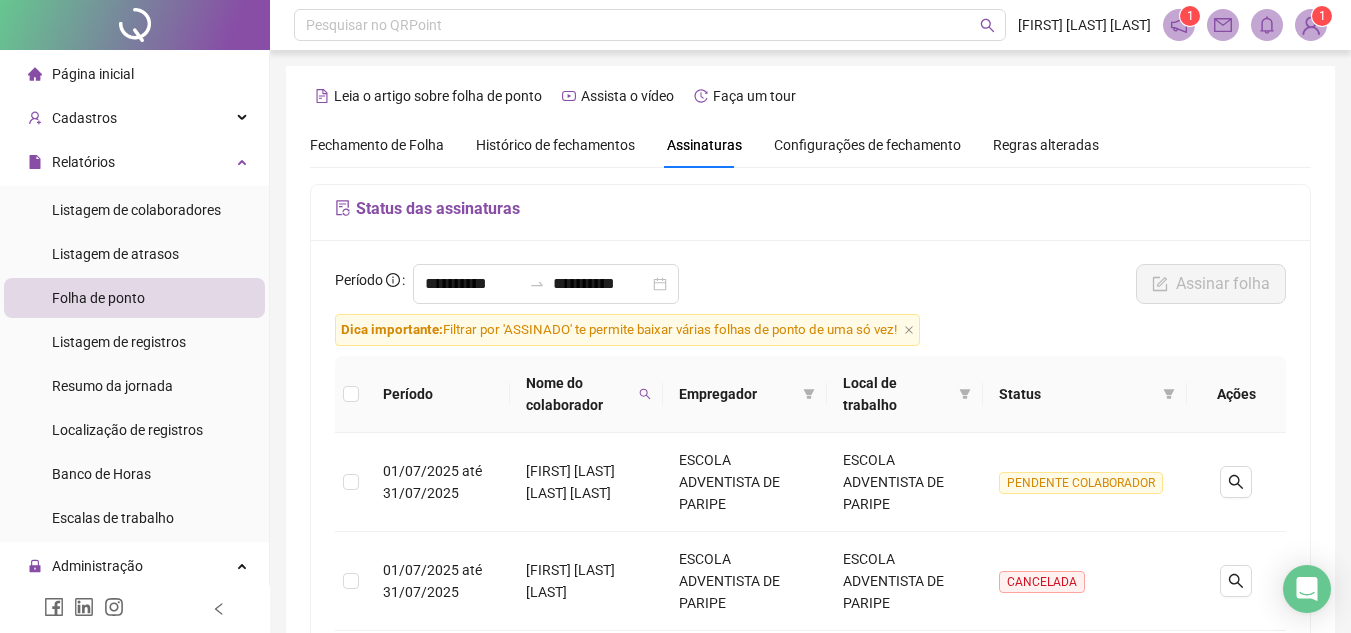 scroll, scrollTop: 200, scrollLeft: 0, axis: vertical 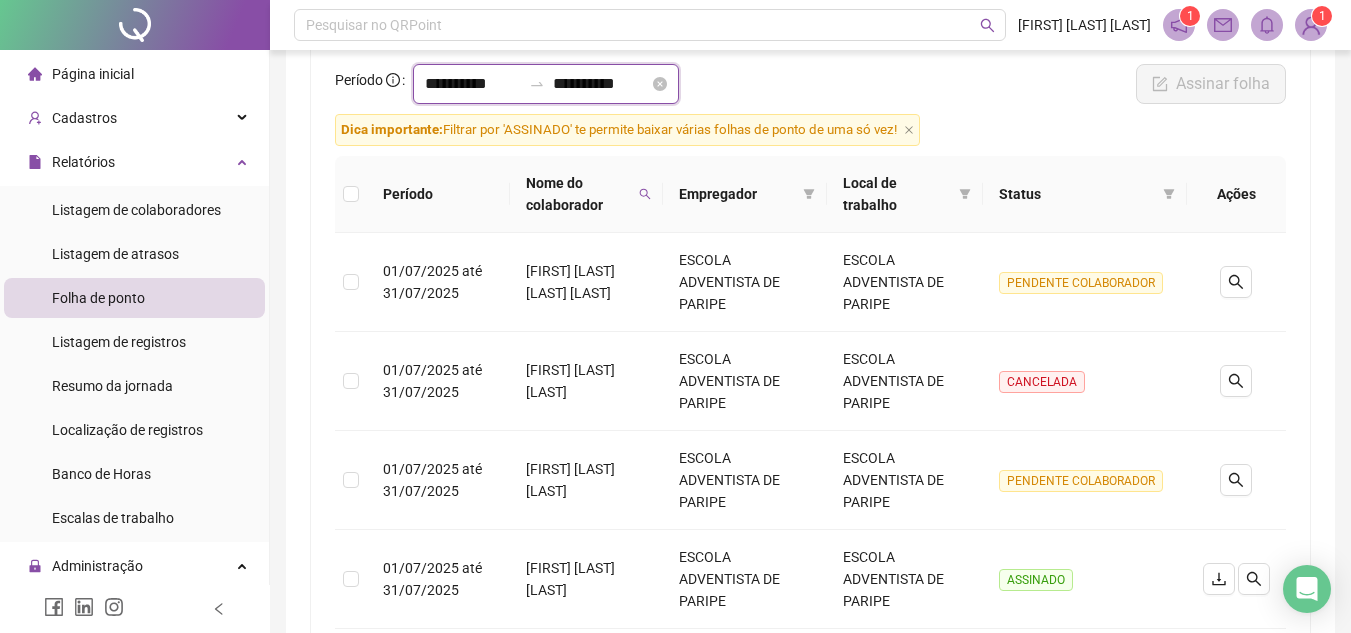click on "**********" at bounding box center [473, 84] 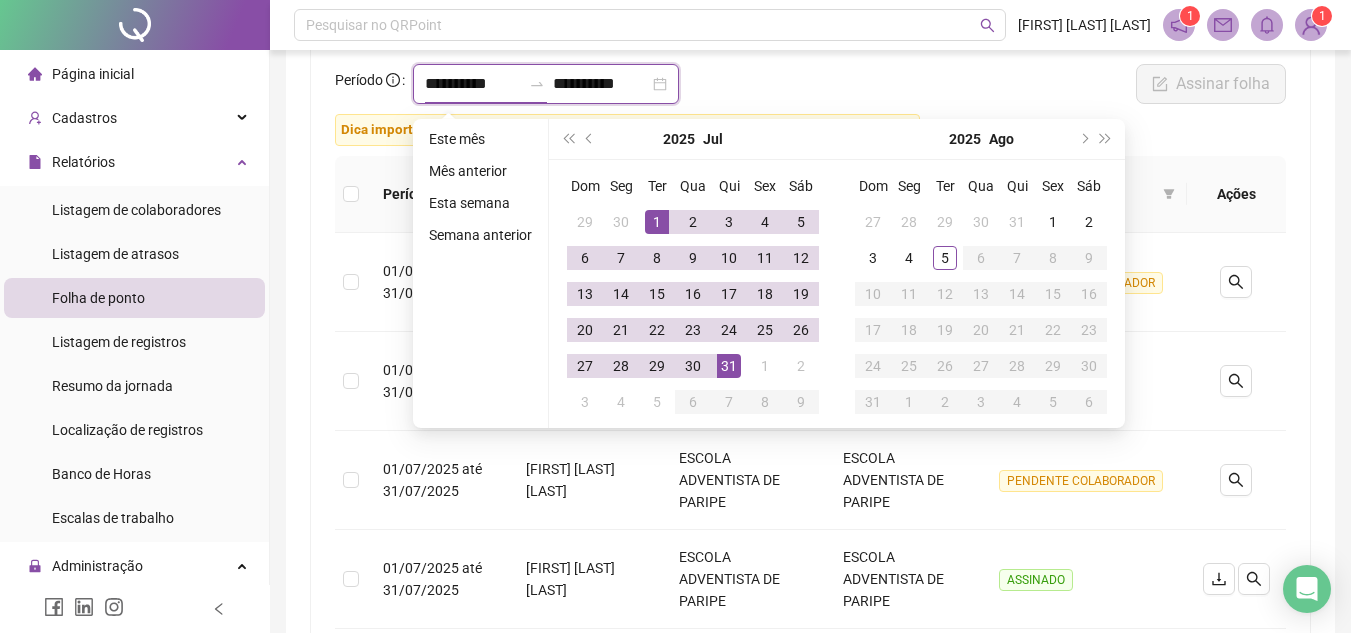 type on "**********" 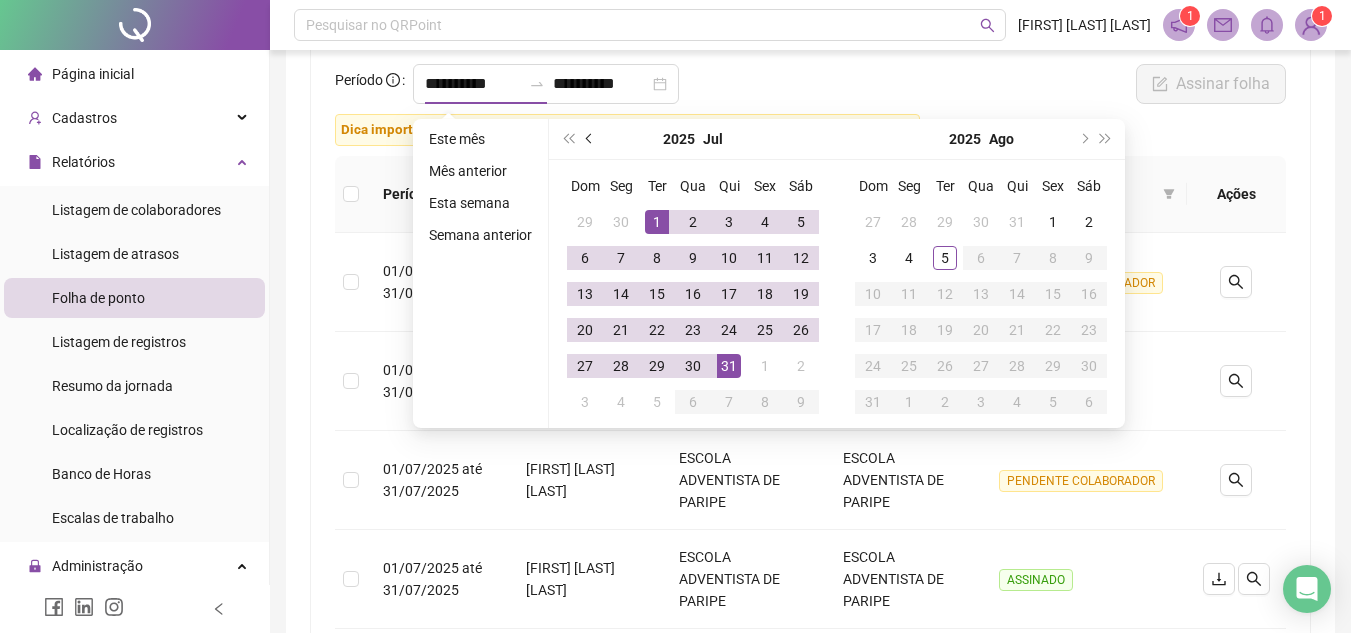 click at bounding box center (590, 139) 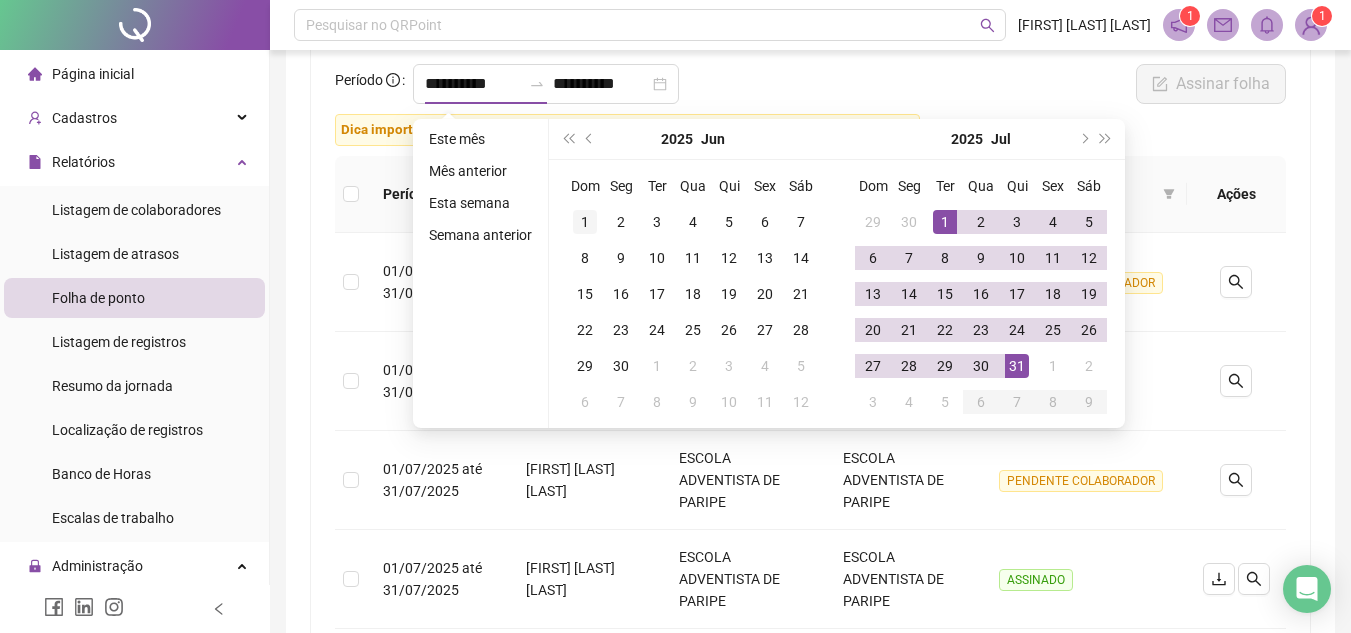 type on "**********" 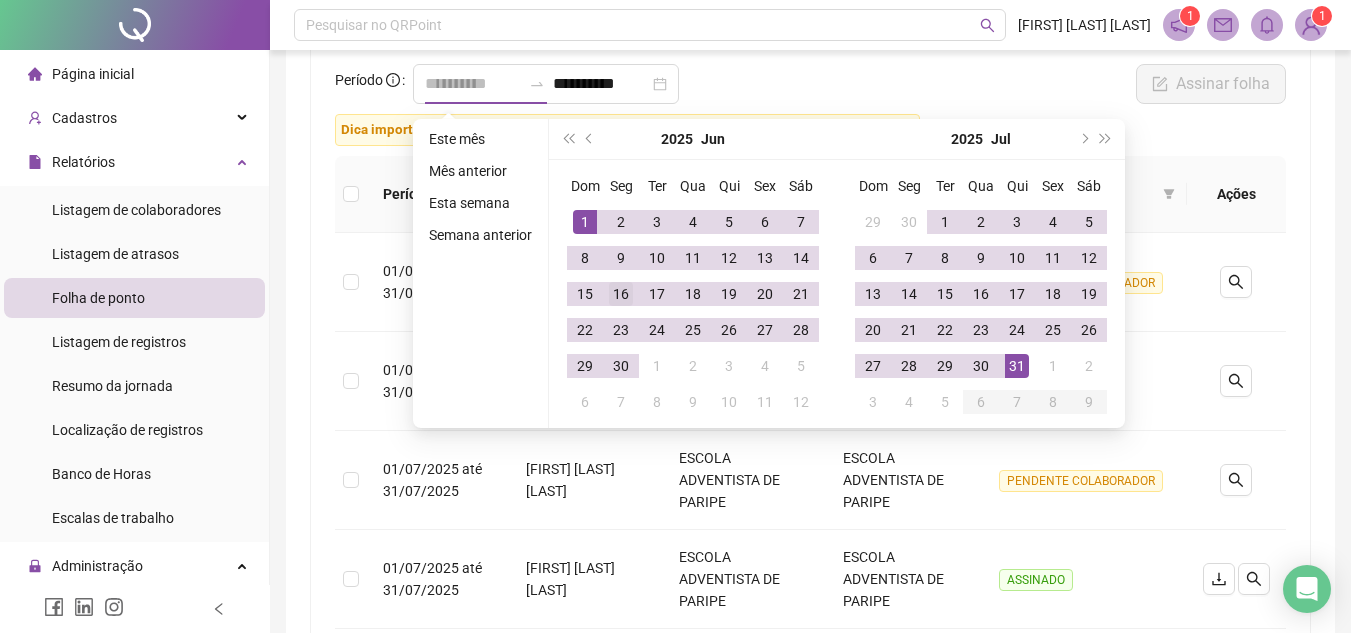 drag, startPoint x: 589, startPoint y: 220, endPoint x: 606, endPoint y: 297, distance: 78.854294 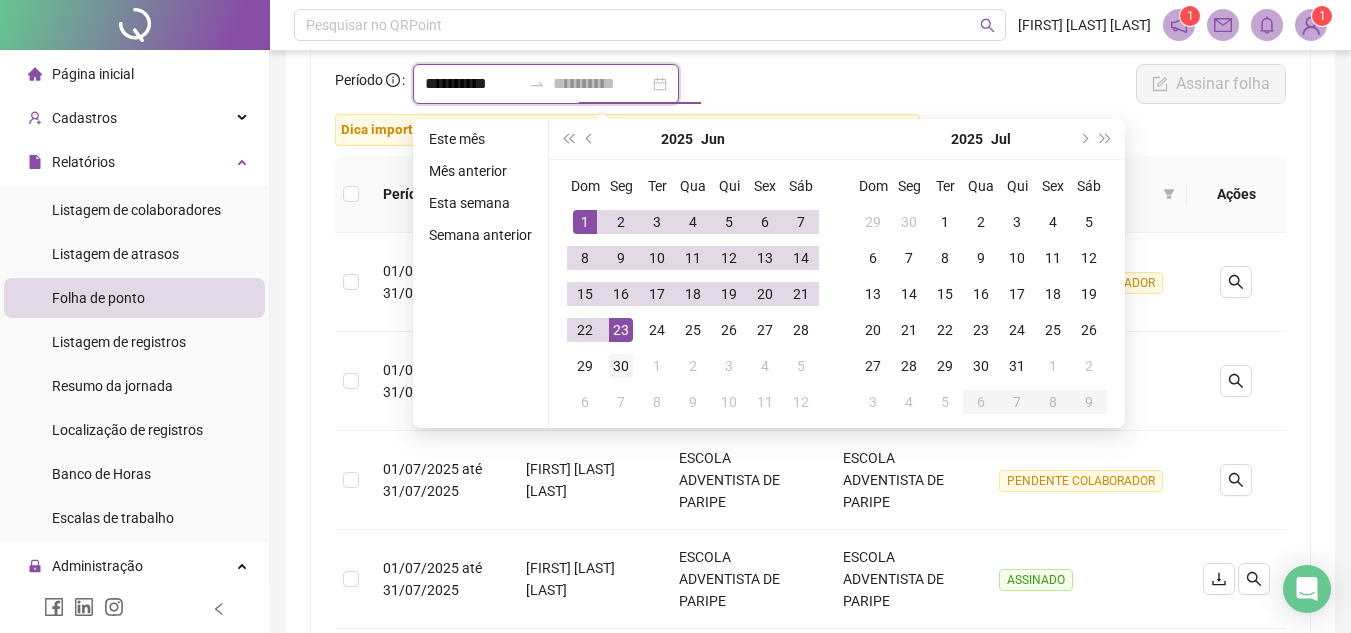 type on "**********" 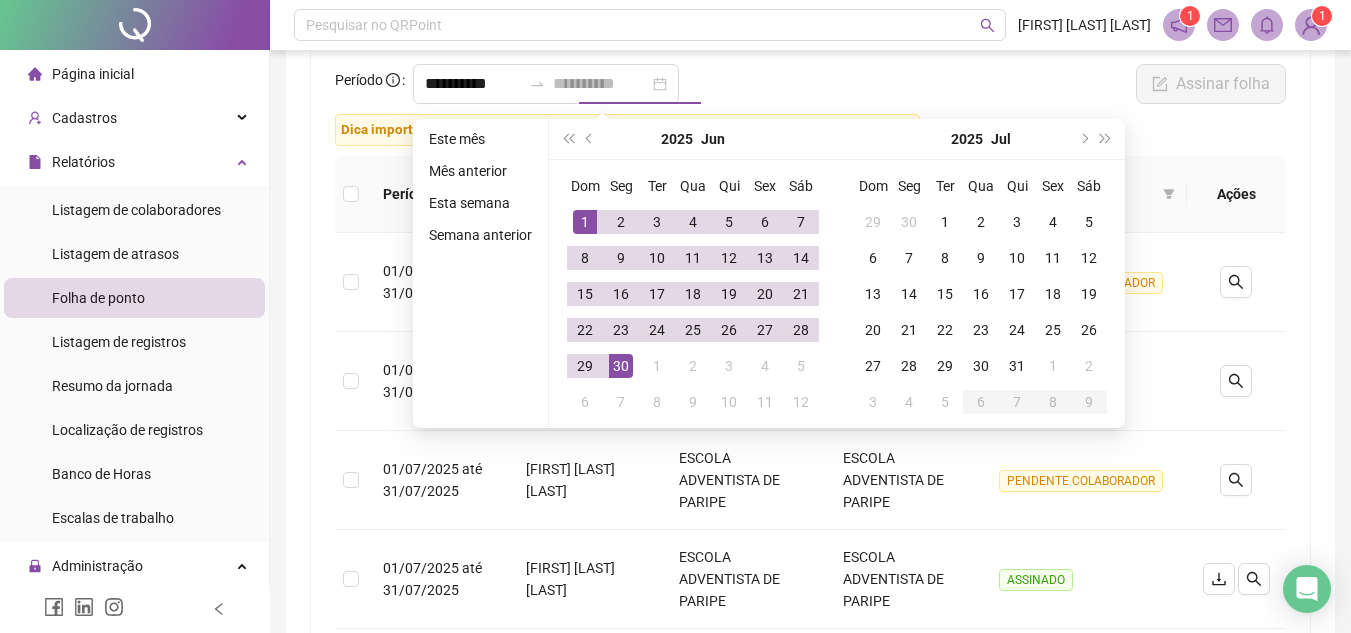 click on "30" at bounding box center [621, 366] 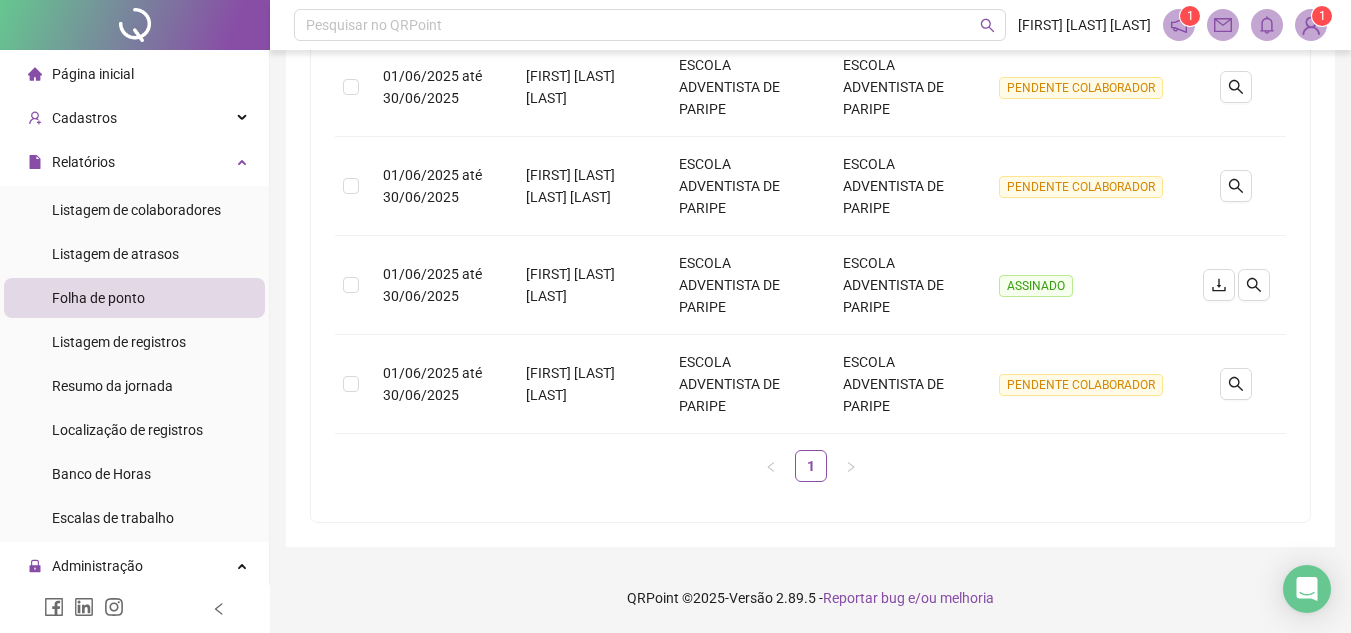 scroll, scrollTop: 0, scrollLeft: 0, axis: both 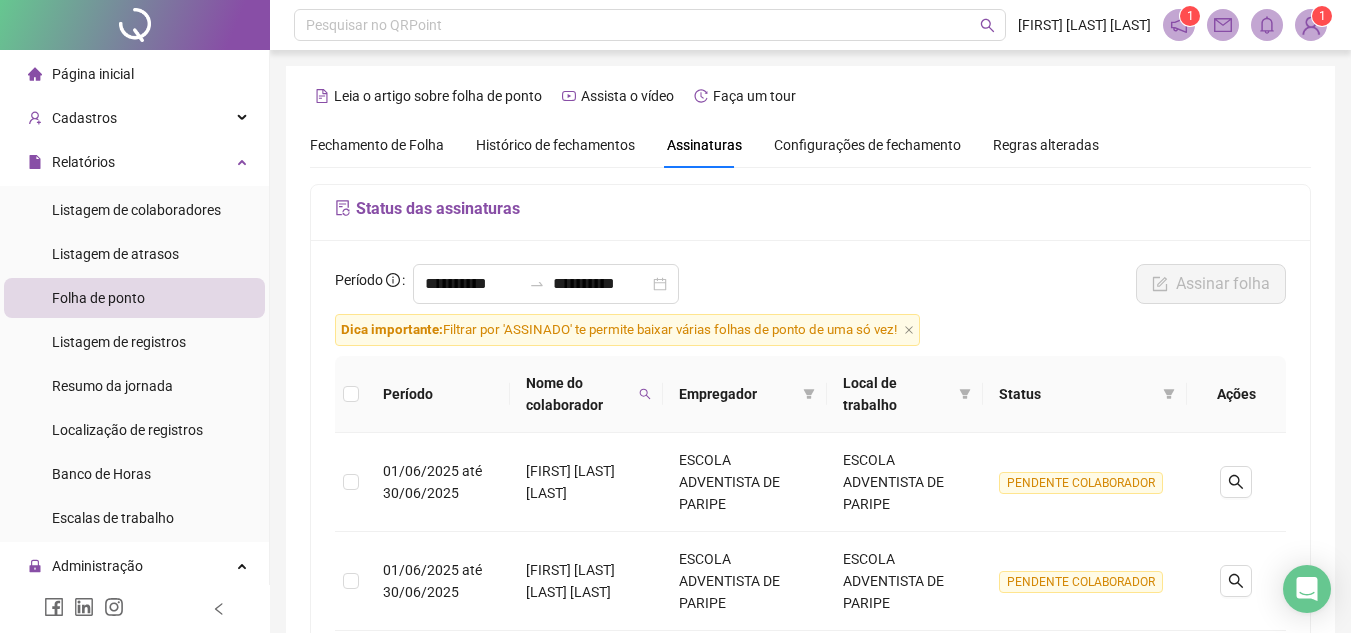 click on "Nome do colaborador" at bounding box center [587, 394] 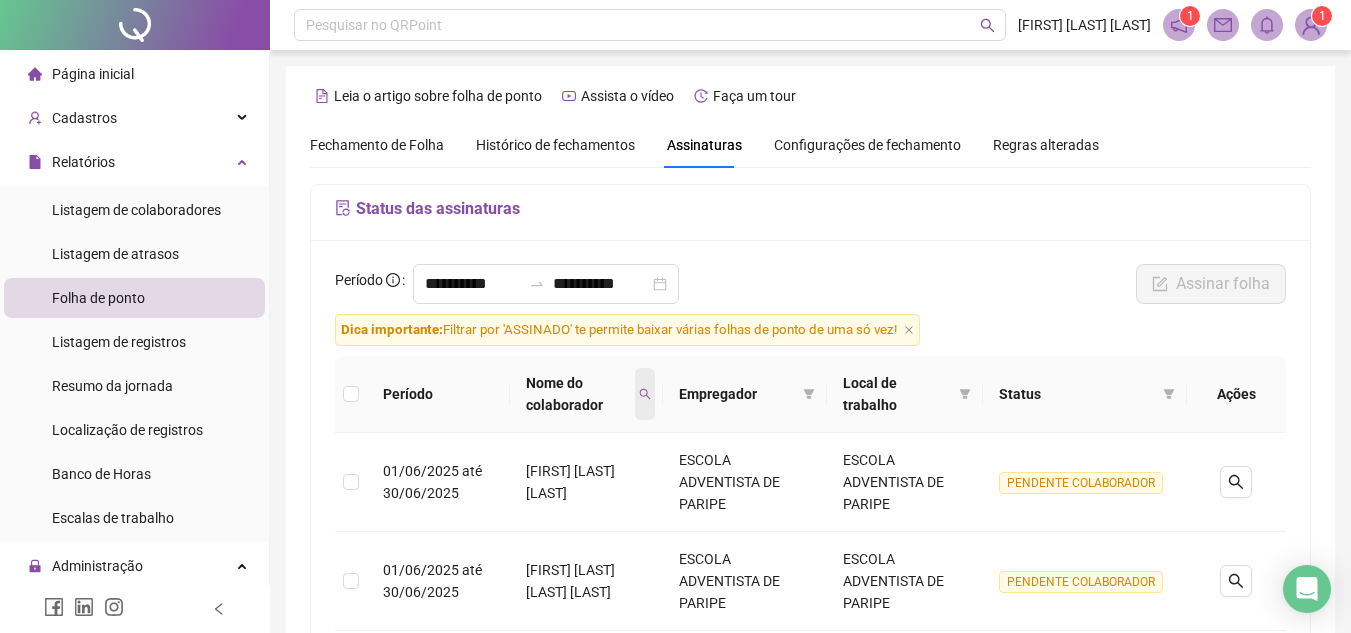 click 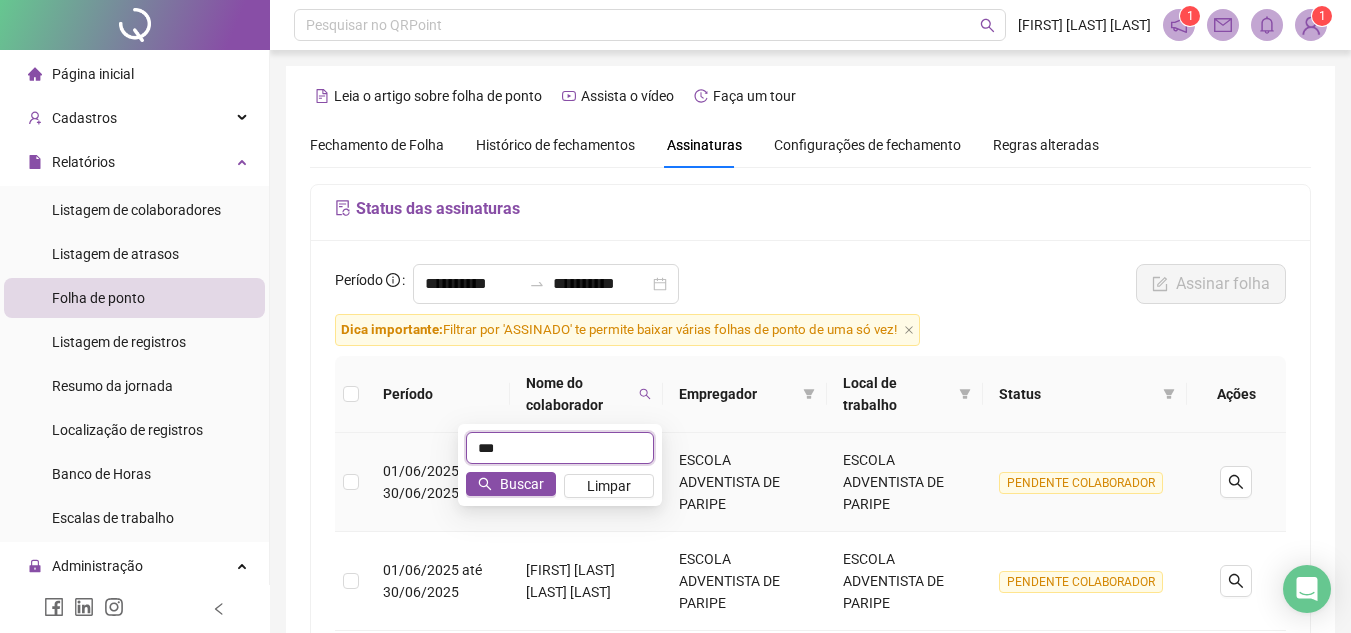 drag, startPoint x: 500, startPoint y: 451, endPoint x: 413, endPoint y: 442, distance: 87.46428 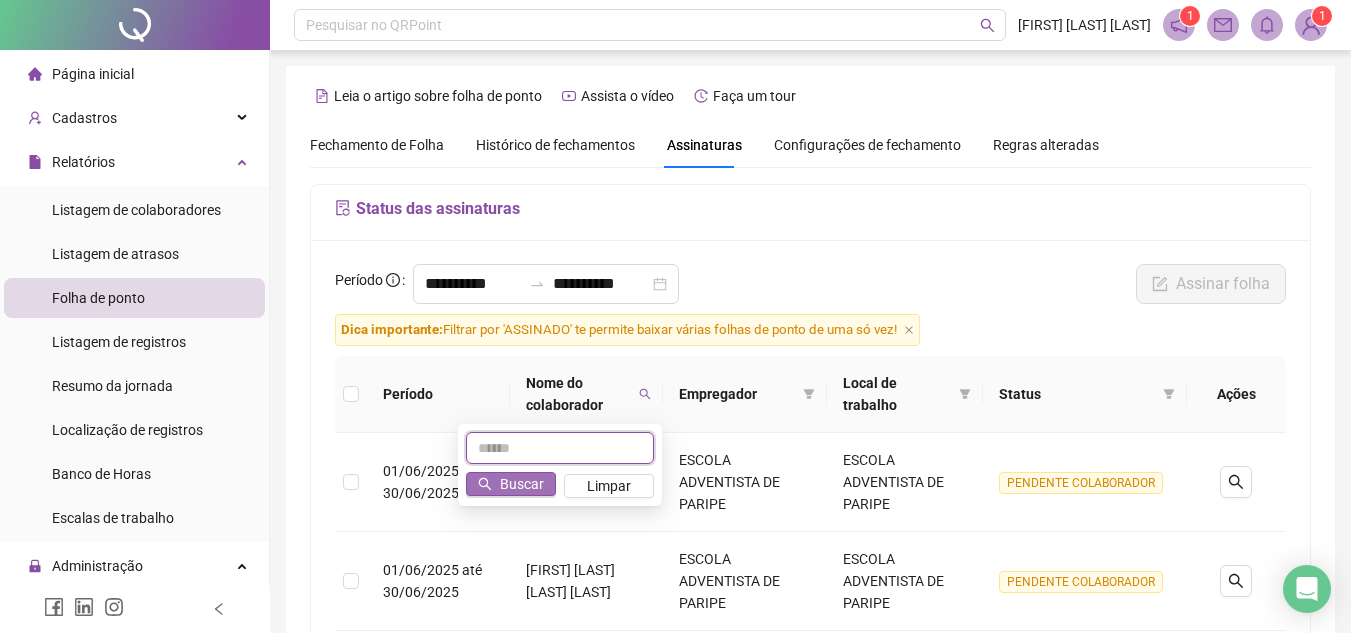 type 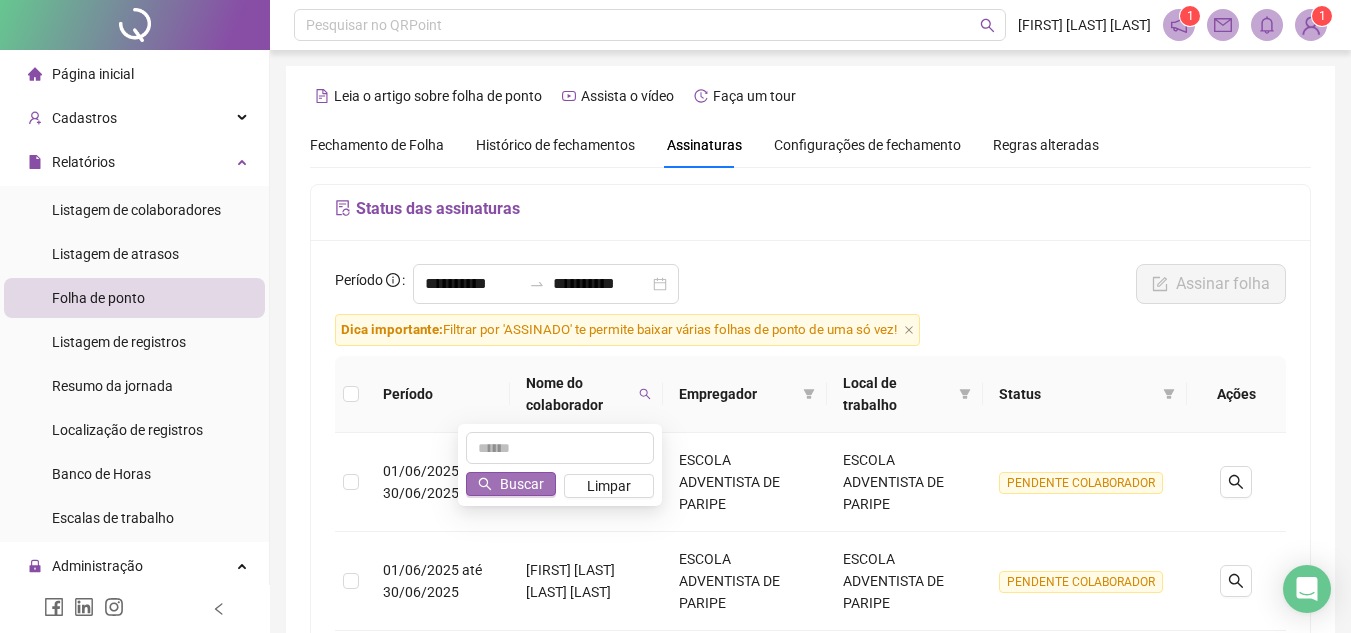 click on "Buscar" at bounding box center (522, 484) 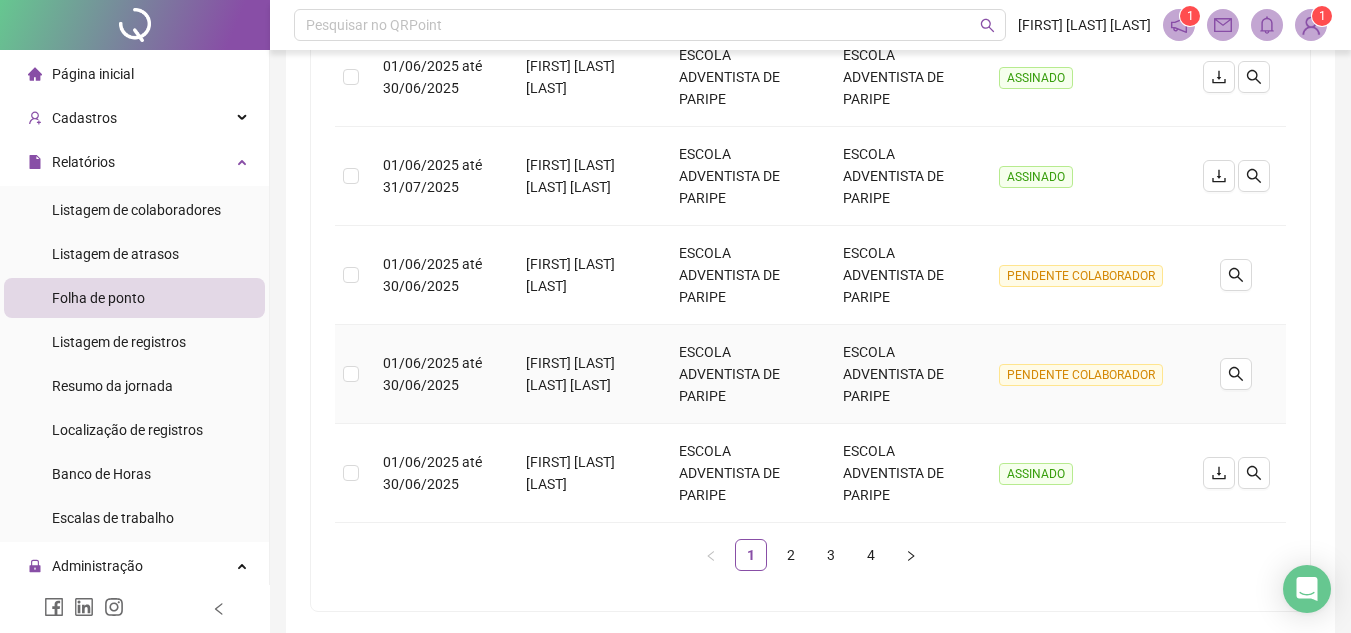 scroll, scrollTop: 989, scrollLeft: 0, axis: vertical 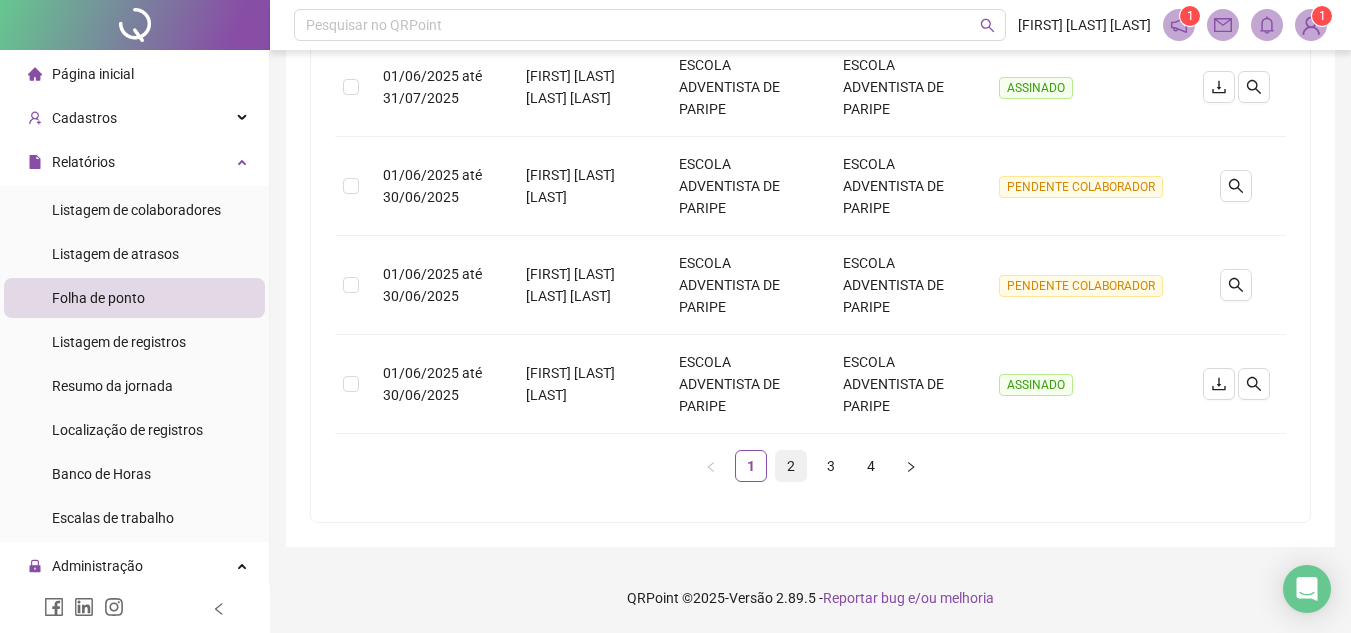 click on "2" at bounding box center (791, 466) 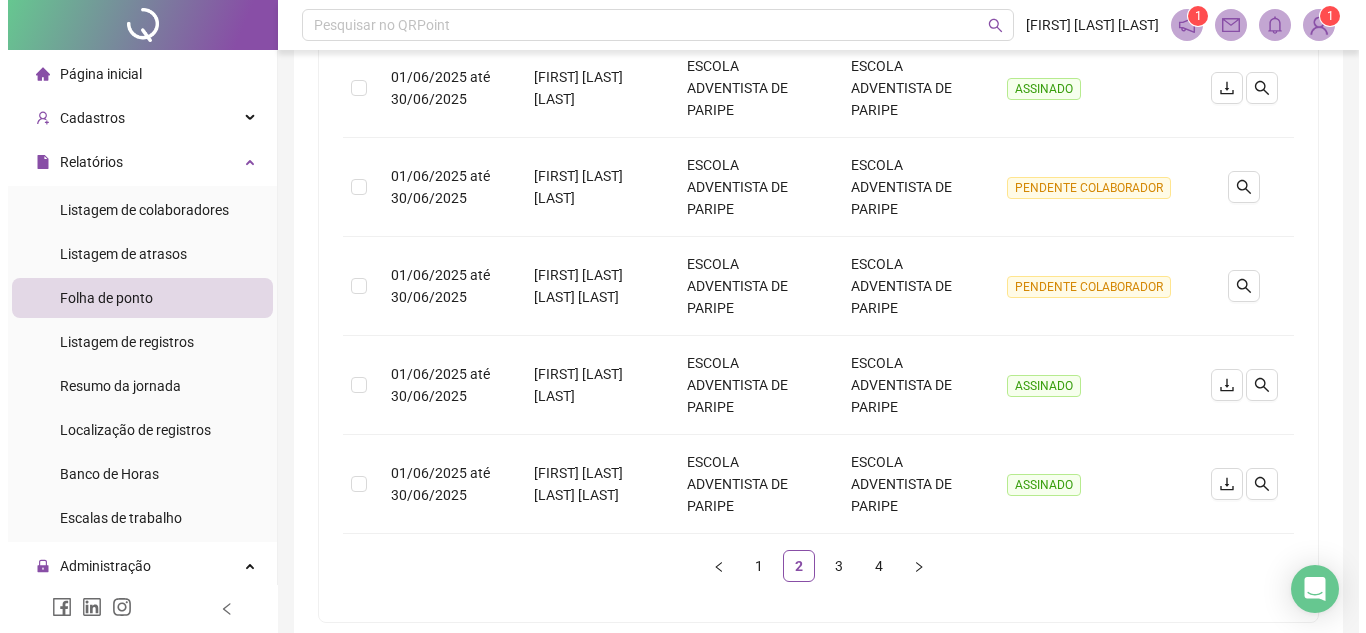 scroll, scrollTop: 989, scrollLeft: 0, axis: vertical 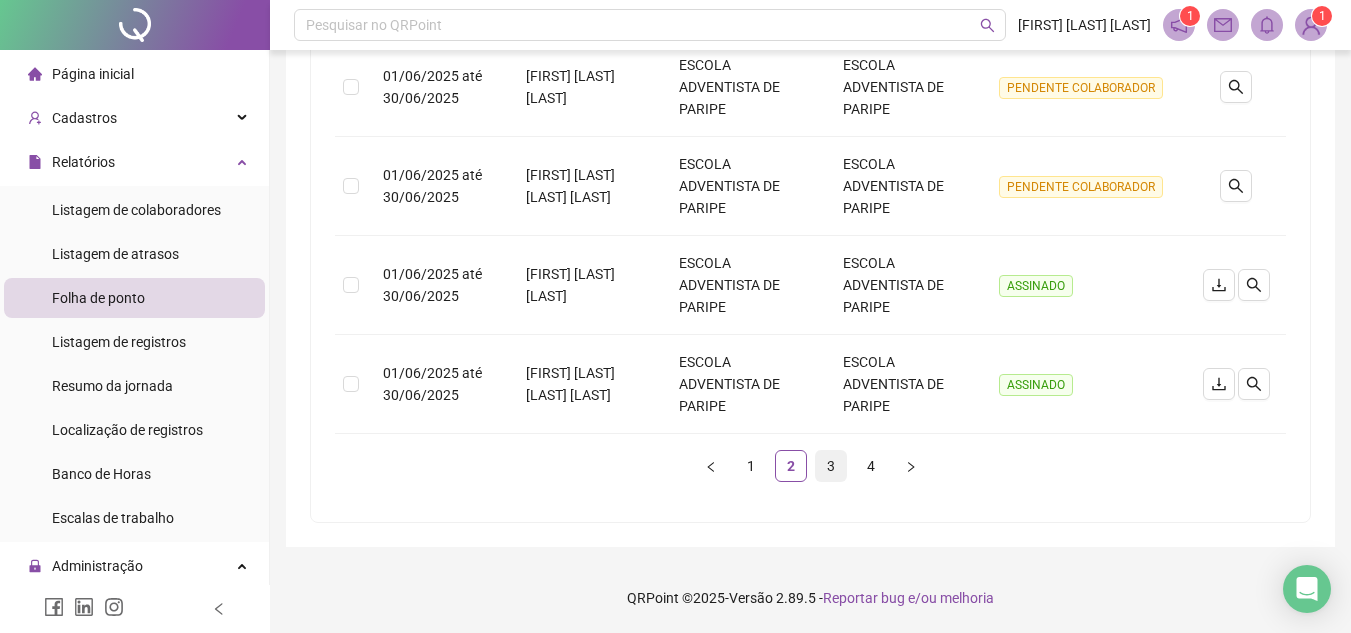 click on "3" at bounding box center [831, 466] 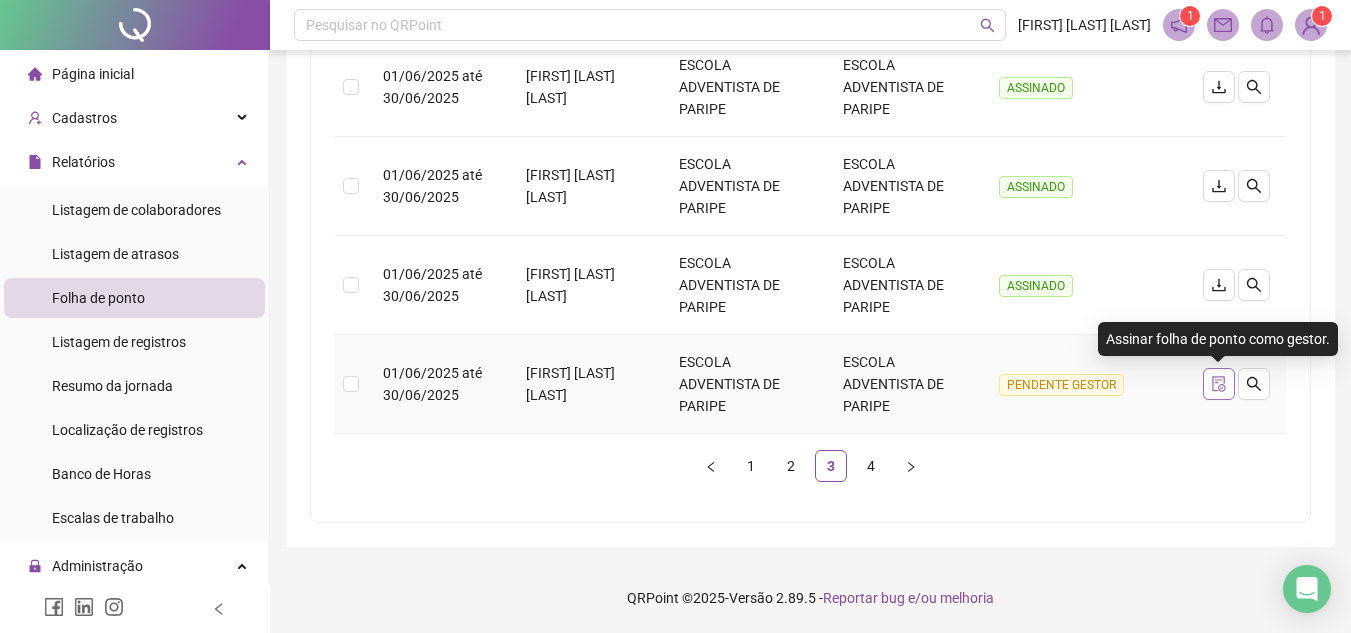 click 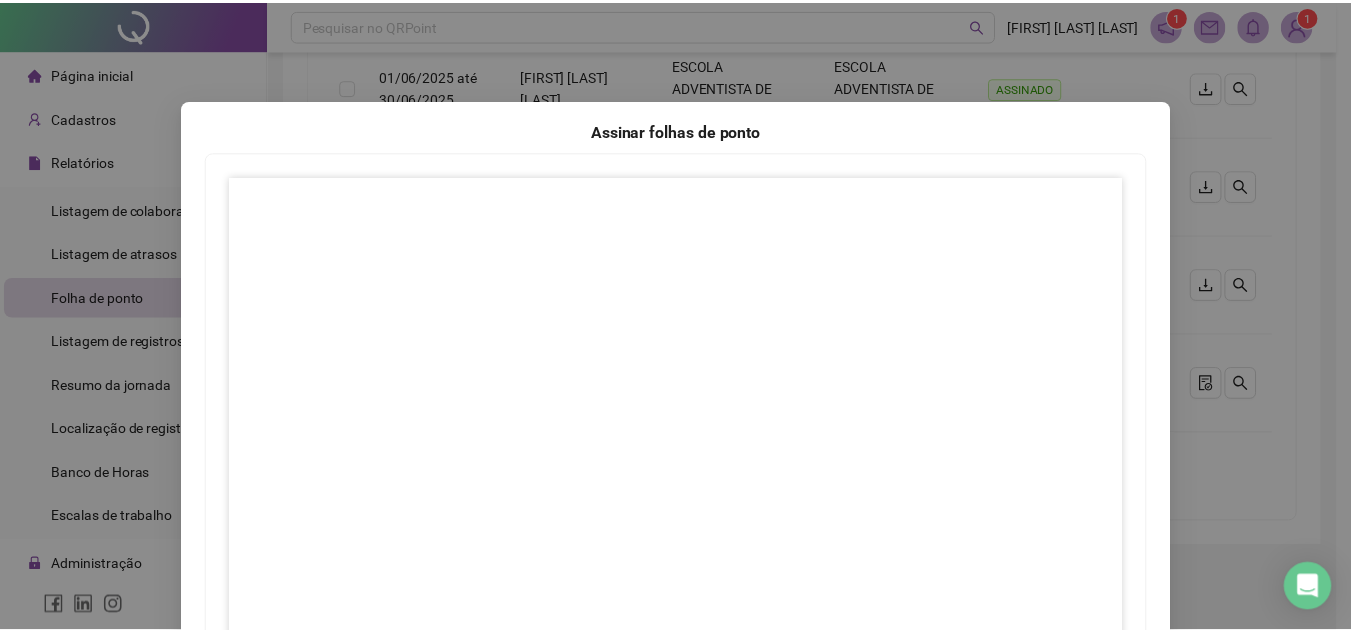 scroll, scrollTop: 297, scrollLeft: 0, axis: vertical 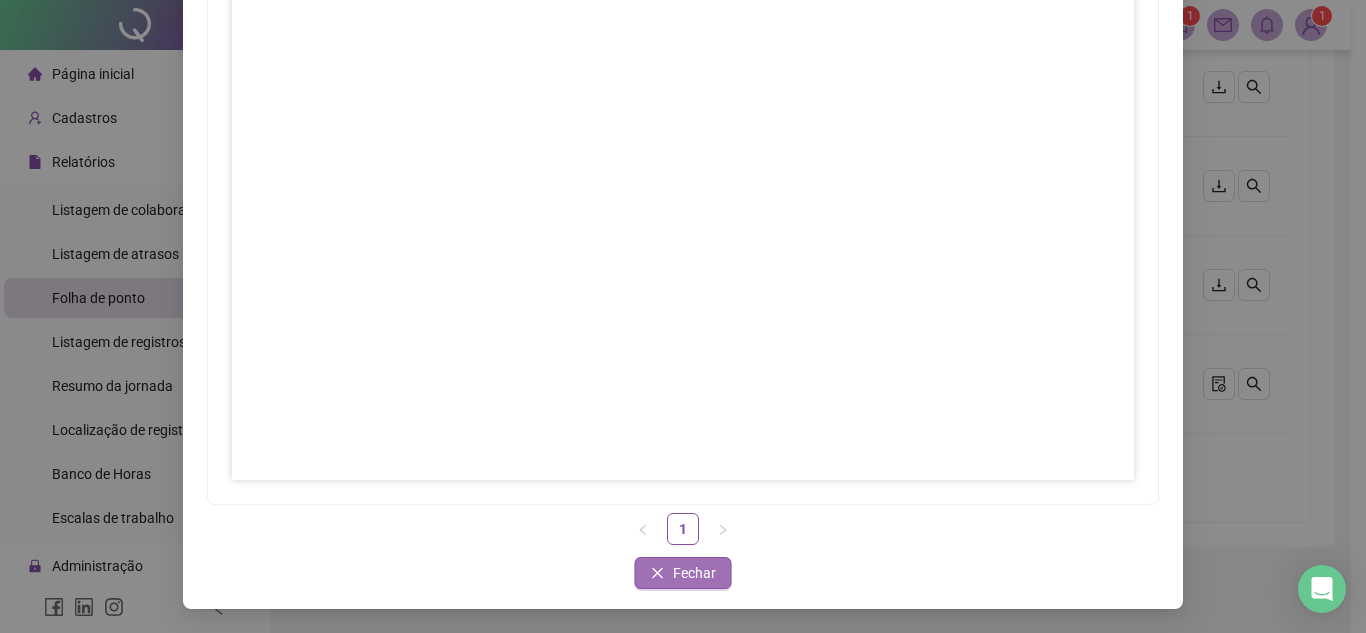 drag, startPoint x: 689, startPoint y: 567, endPoint x: 691, endPoint y: 555, distance: 12.165525 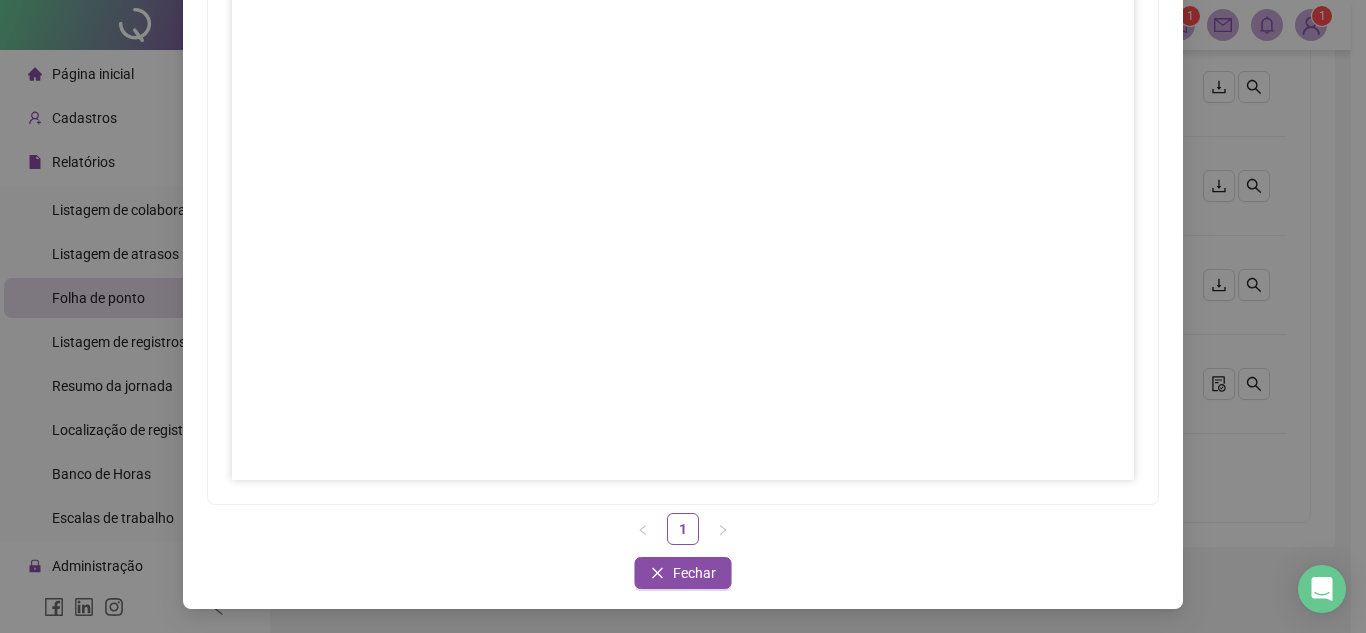 click on "Fechar" at bounding box center (694, 573) 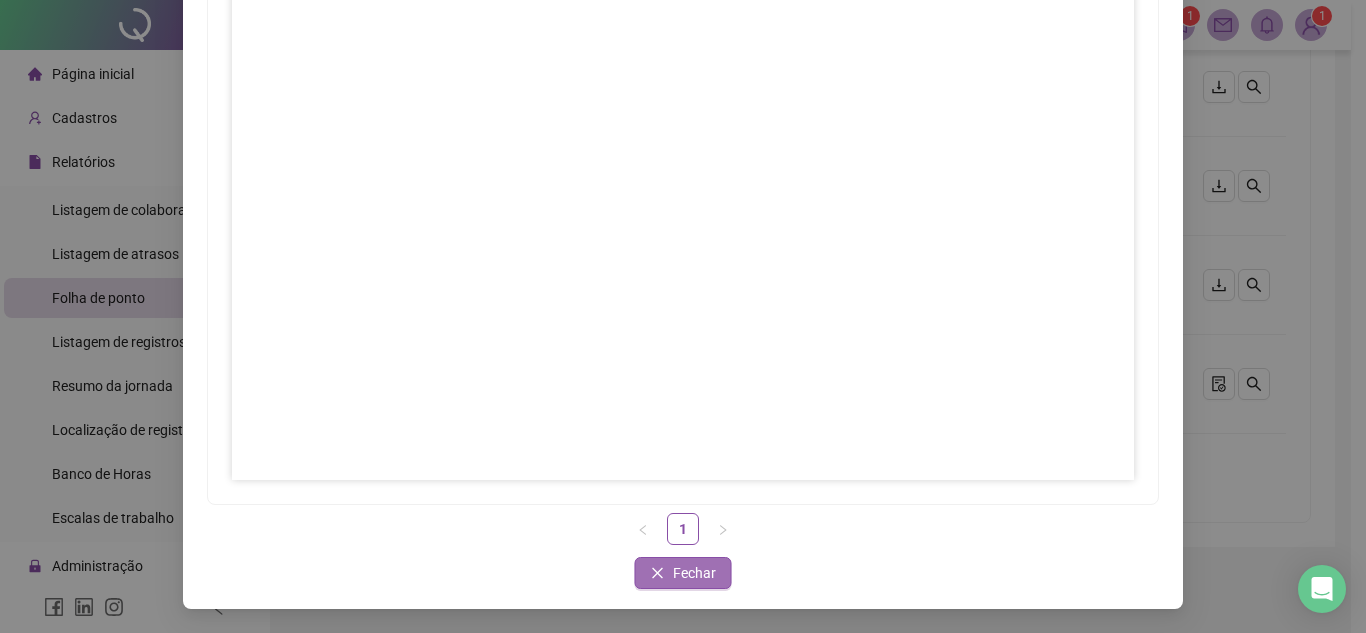 click on "Fechar" at bounding box center (694, 573) 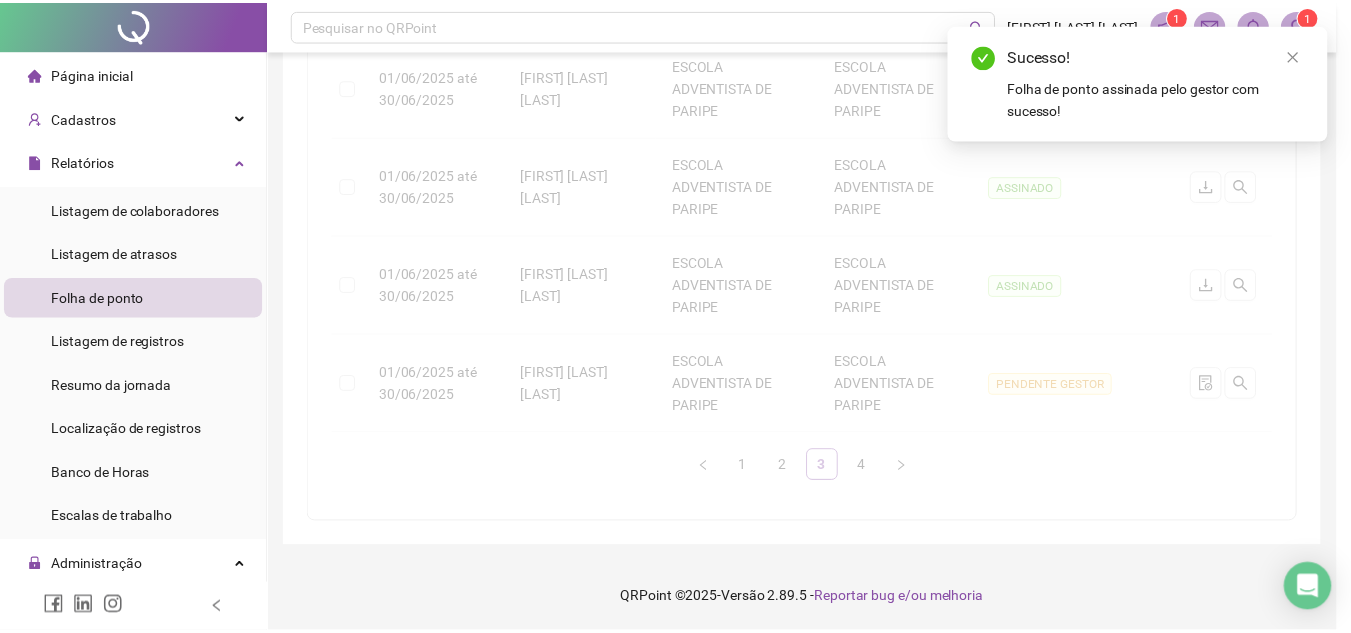 scroll, scrollTop: 0, scrollLeft: 0, axis: both 